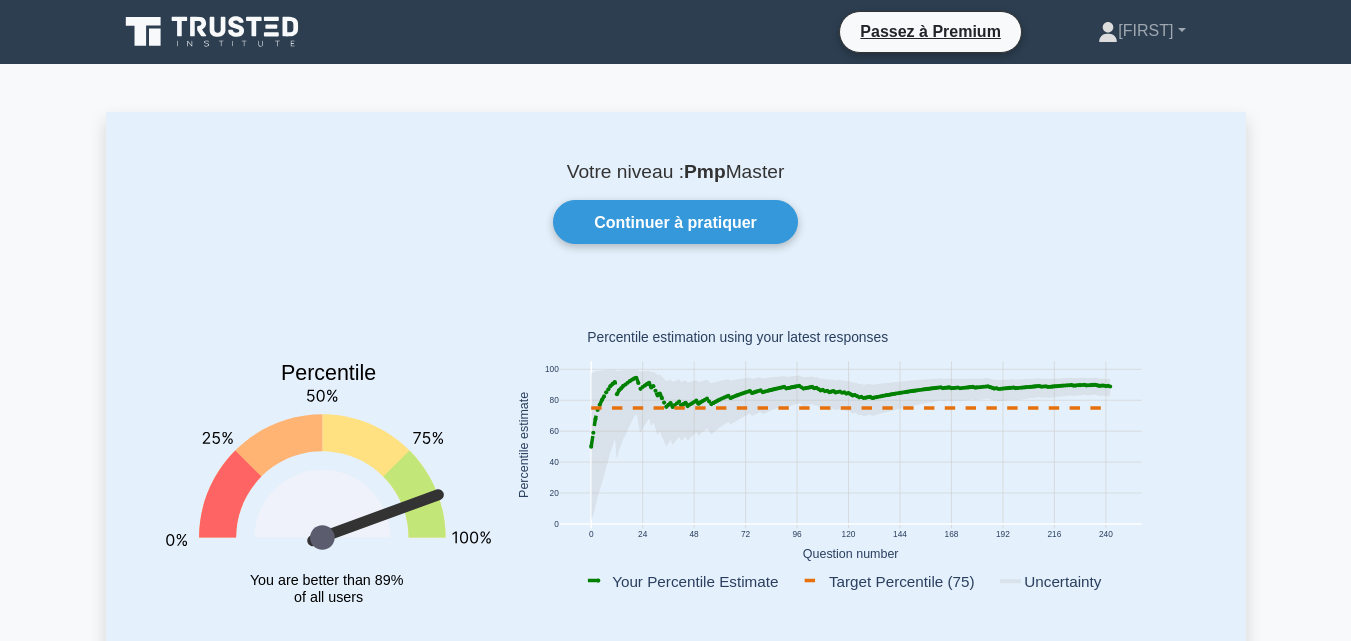 scroll, scrollTop: 1718, scrollLeft: 0, axis: vertical 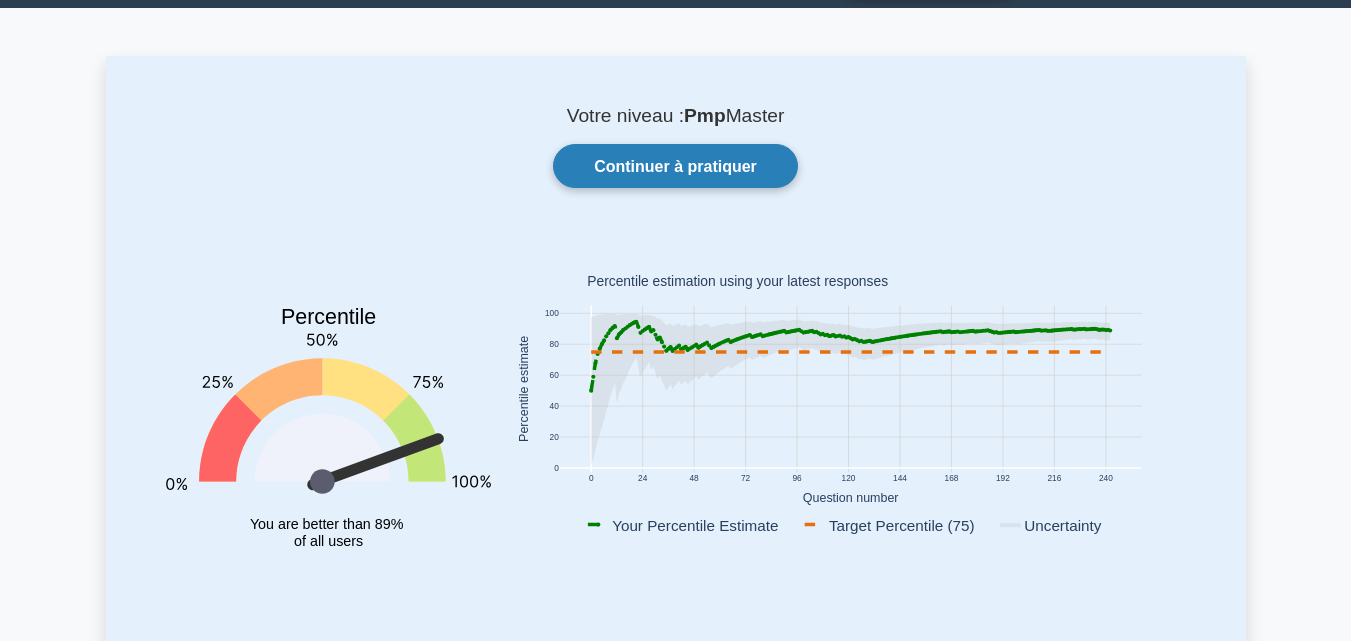 click on "Continuer à pratiquer" at bounding box center (675, 166) 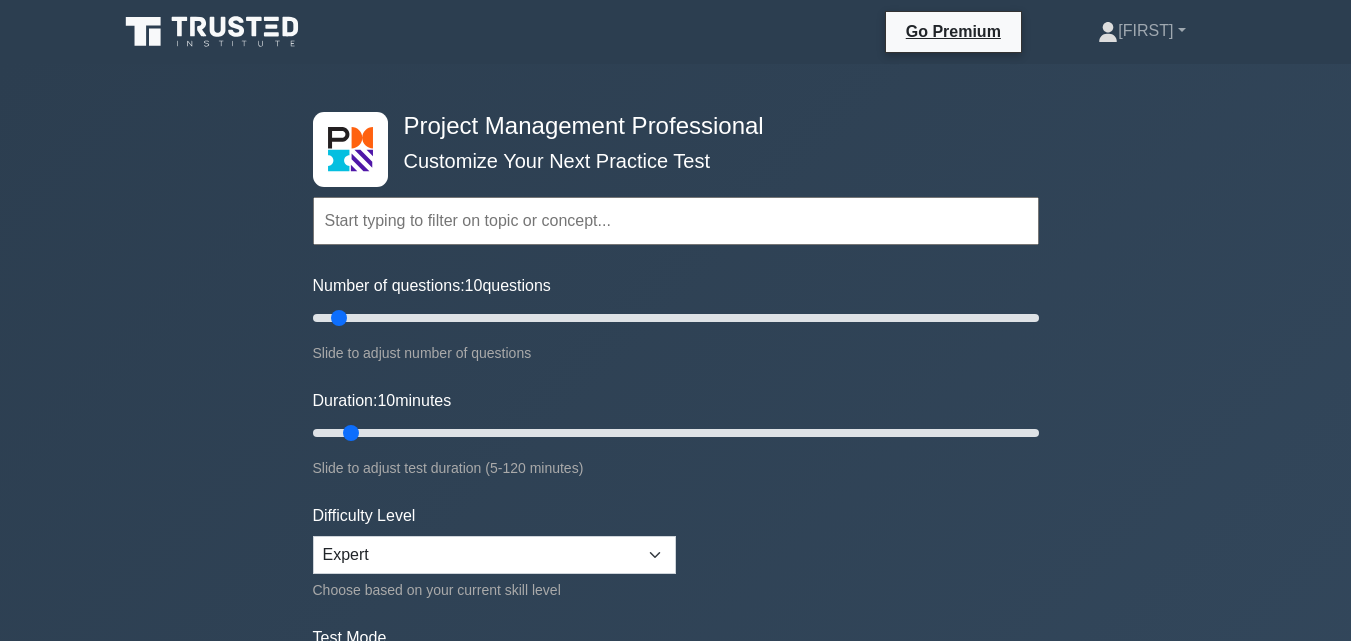 scroll, scrollTop: 0, scrollLeft: 0, axis: both 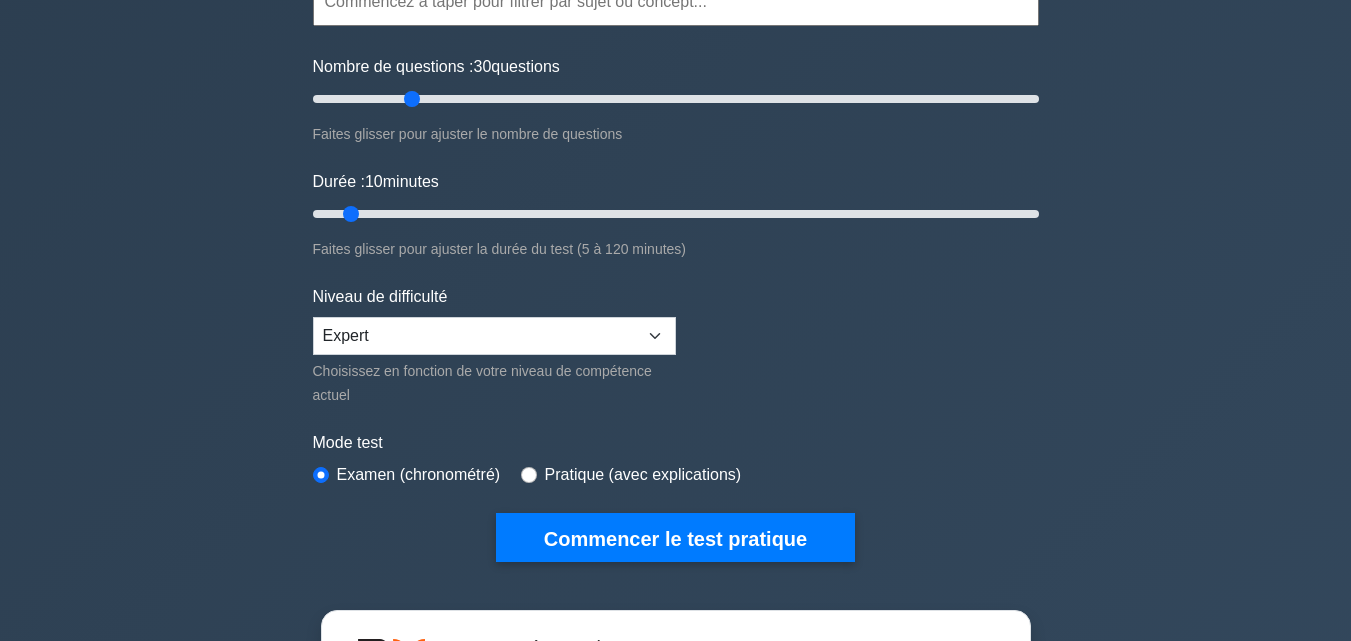 drag, startPoint x: 343, startPoint y: 95, endPoint x: 417, endPoint y: 110, distance: 75.50497 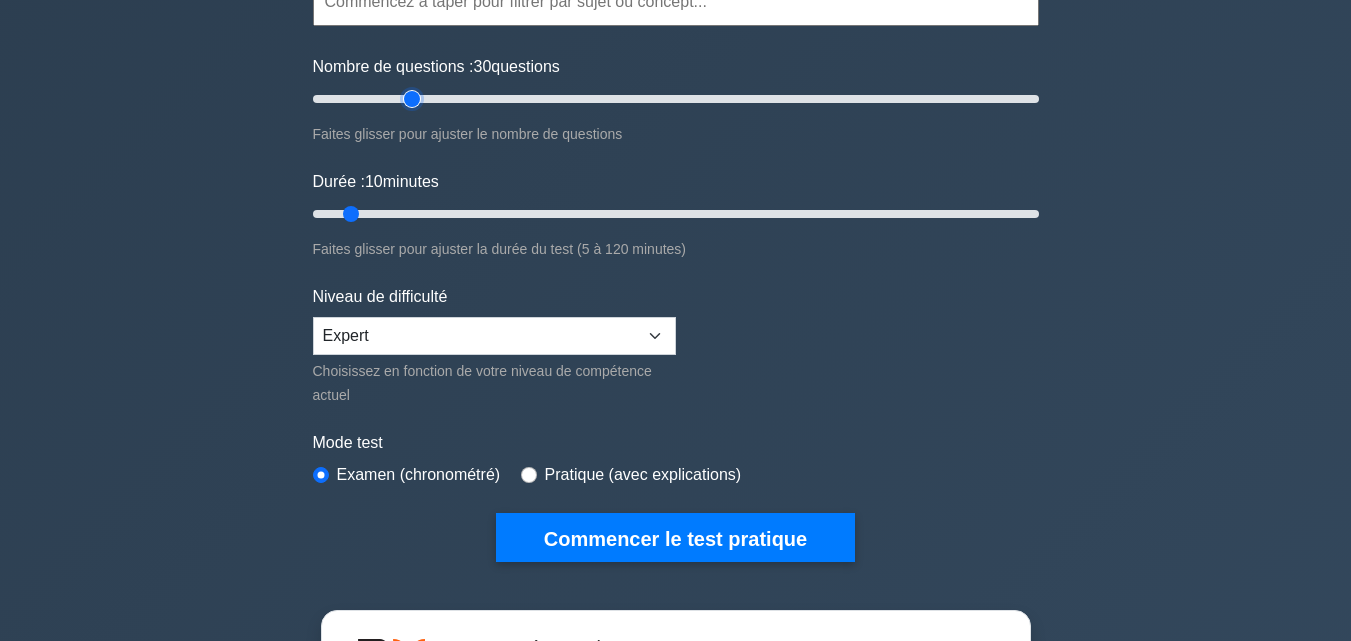 type on "30" 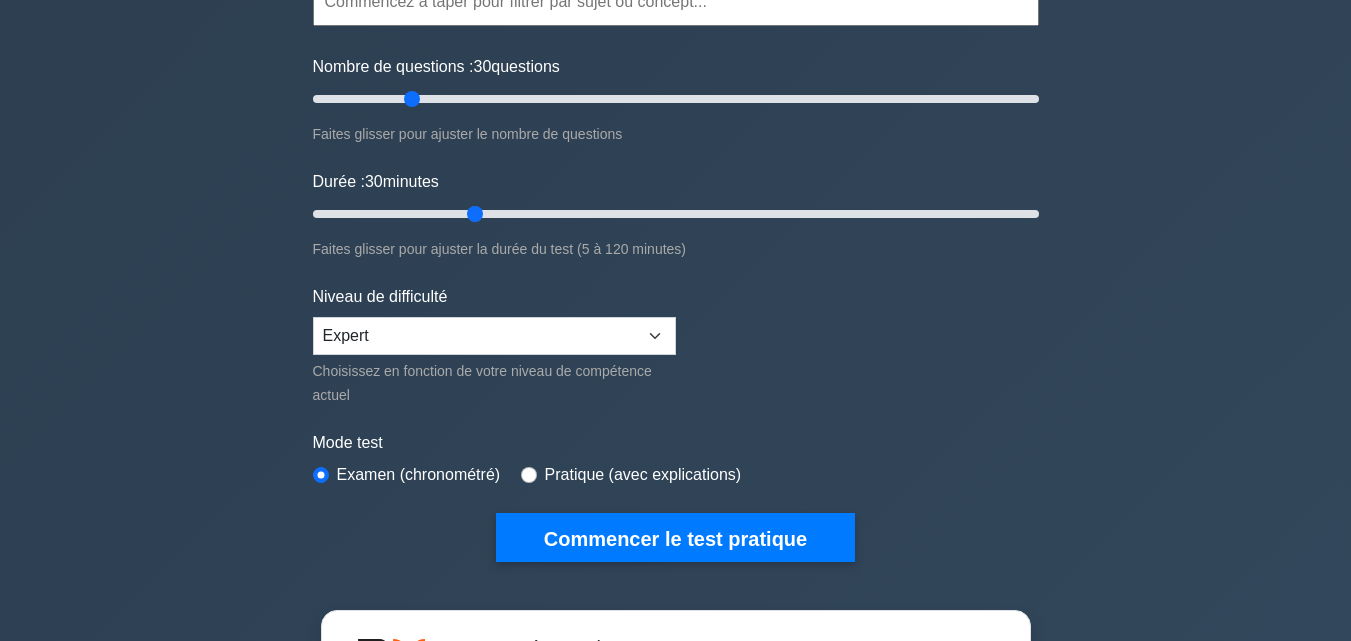 drag, startPoint x: 354, startPoint y: 212, endPoint x: 460, endPoint y: 221, distance: 106.381386 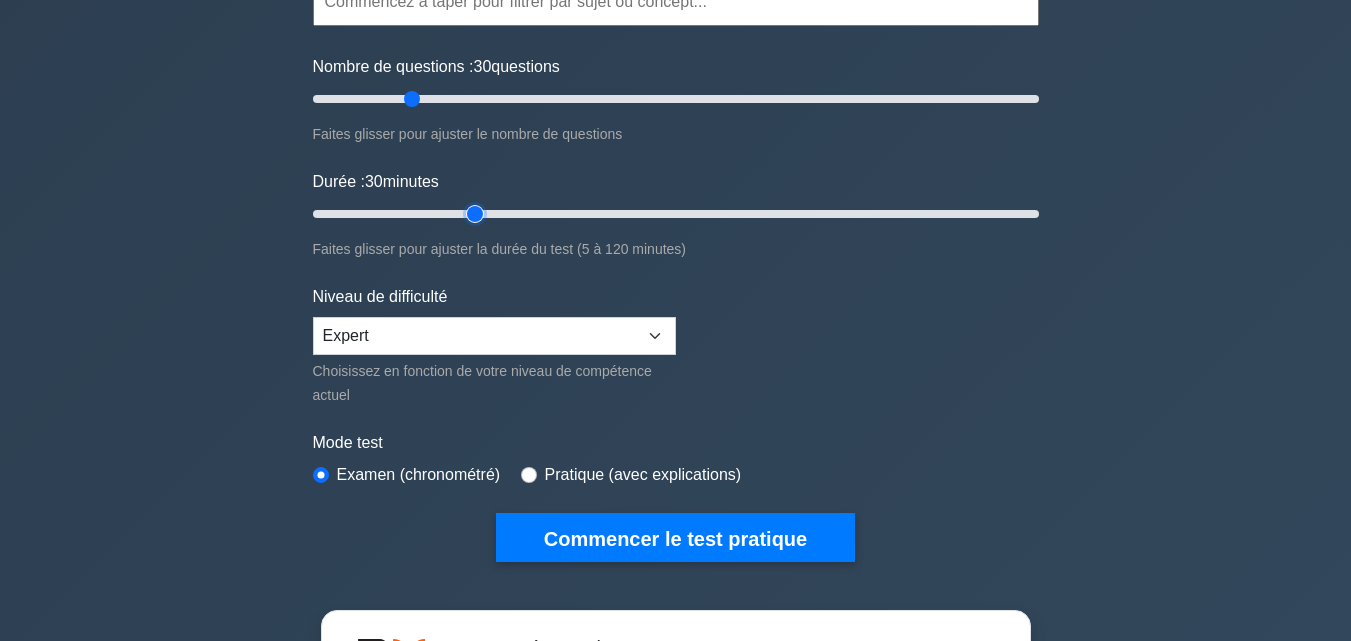 type on "30" 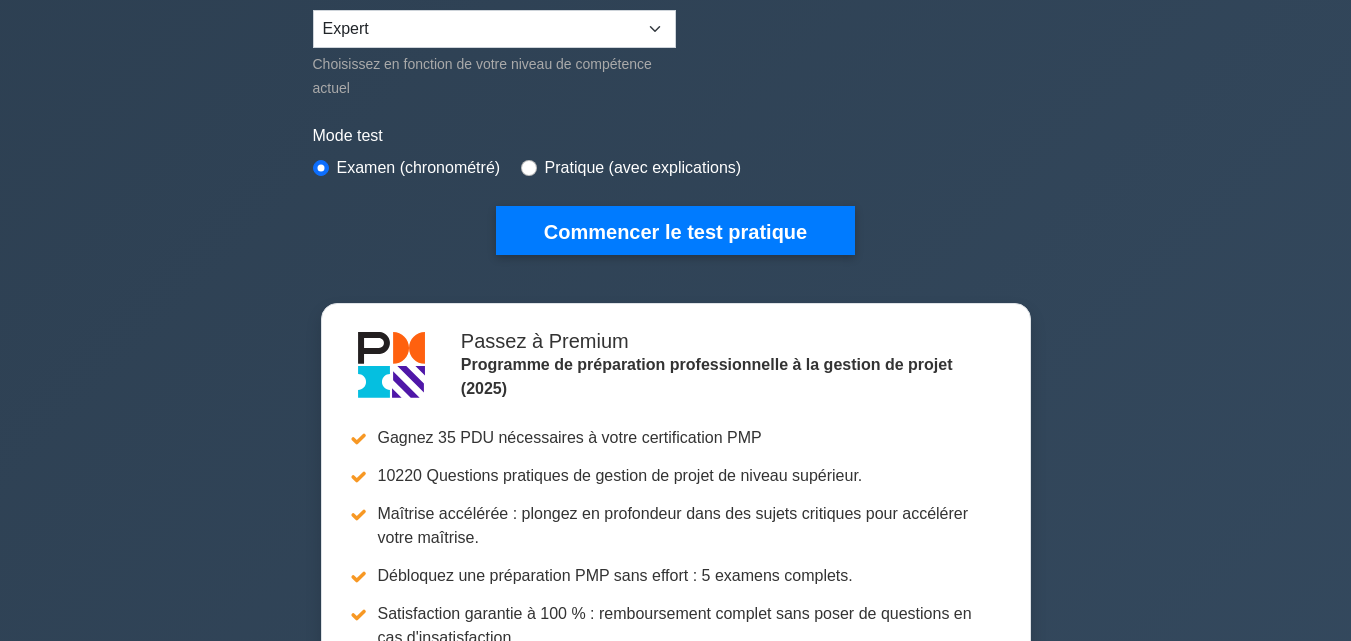 scroll, scrollTop: 0, scrollLeft: 0, axis: both 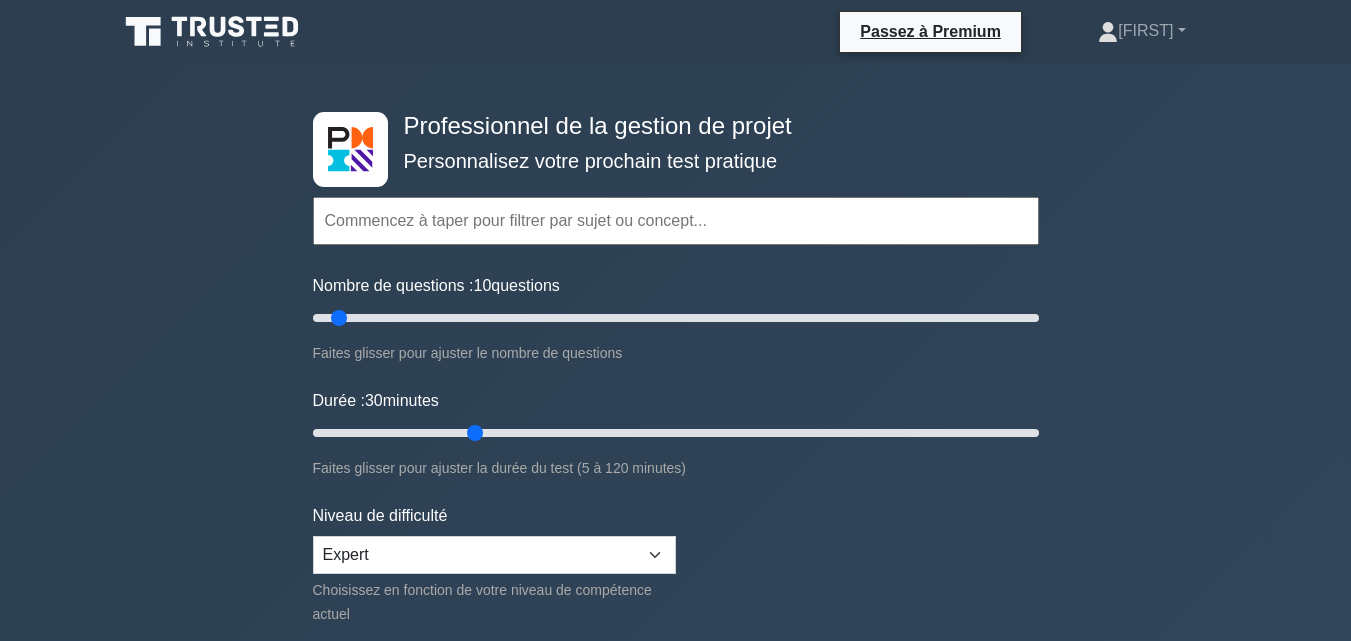drag, startPoint x: 407, startPoint y: 318, endPoint x: 340, endPoint y: 314, distance: 67.11929 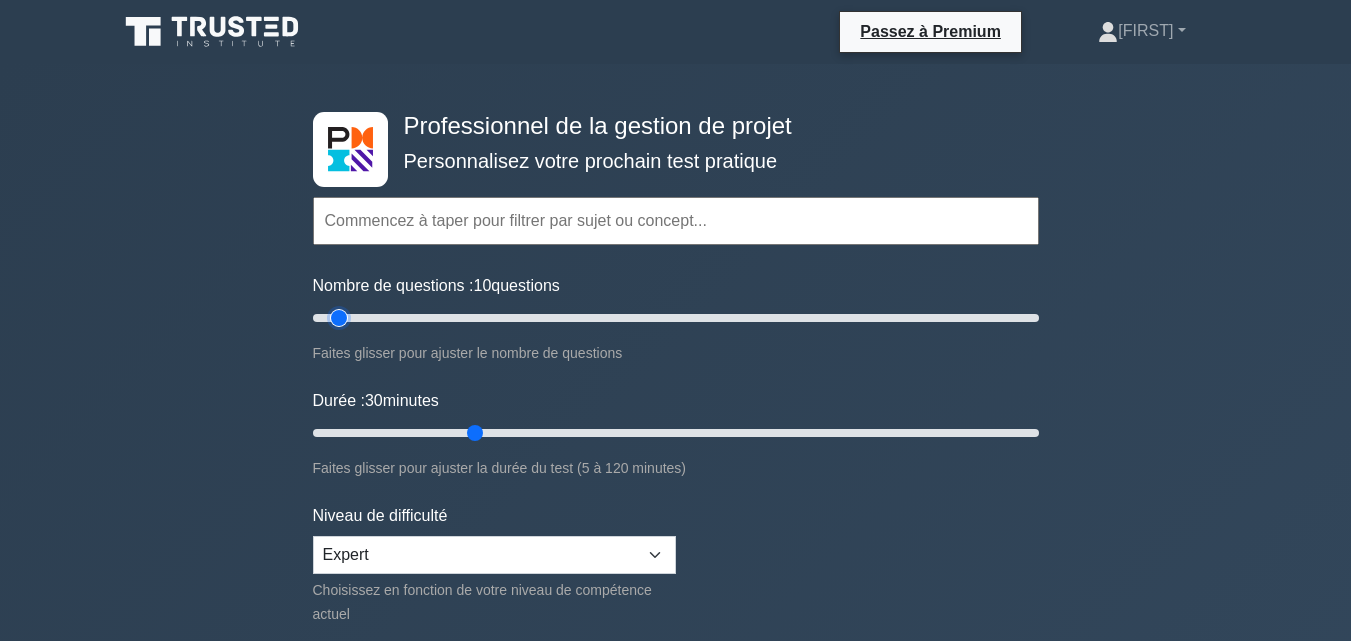 type on "10" 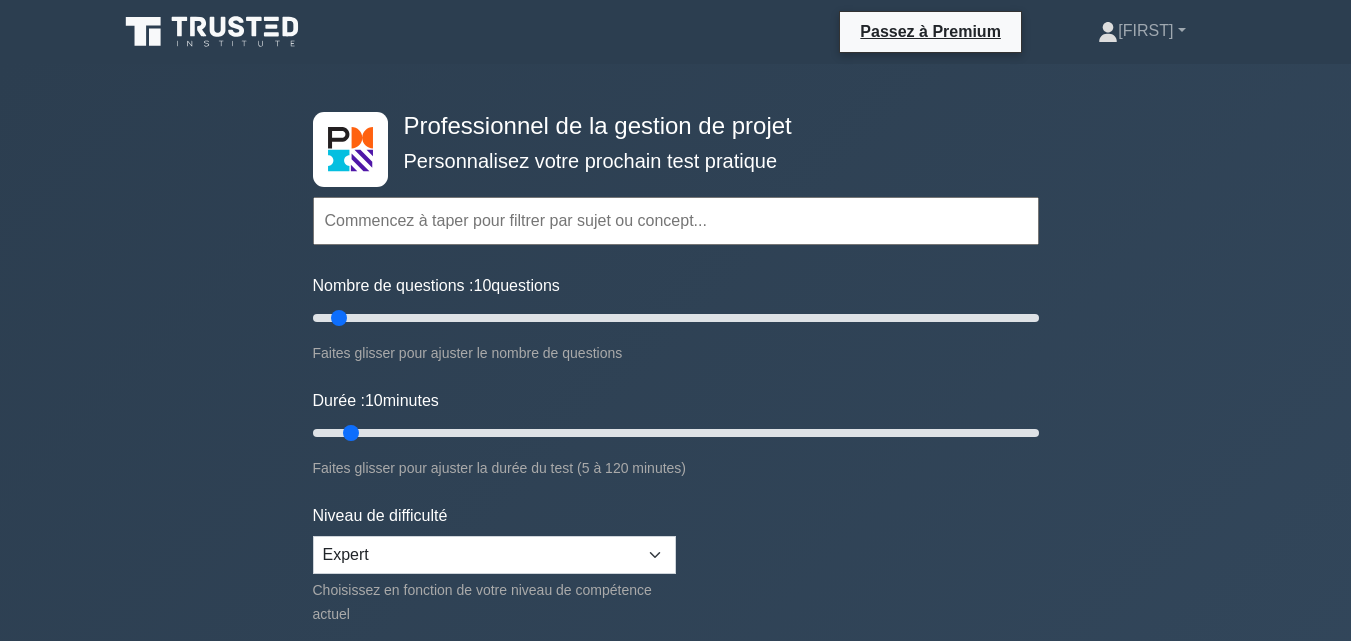 drag, startPoint x: 467, startPoint y: 433, endPoint x: 361, endPoint y: 430, distance: 106.04244 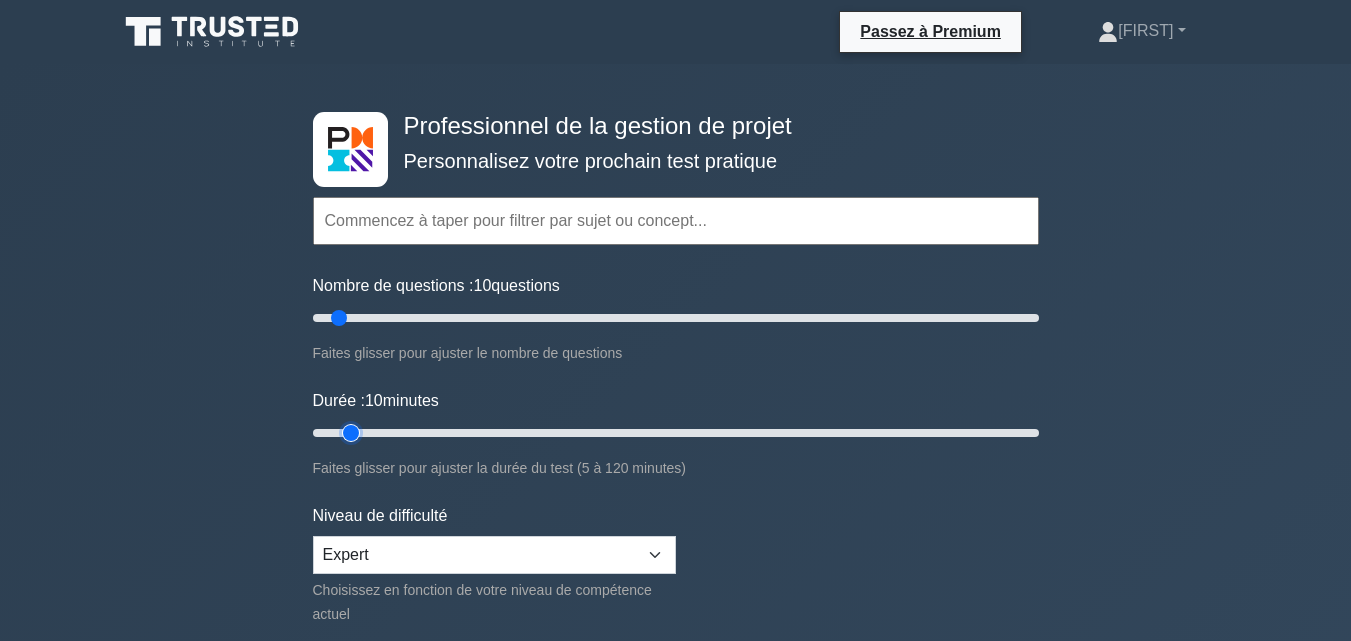 type on "10" 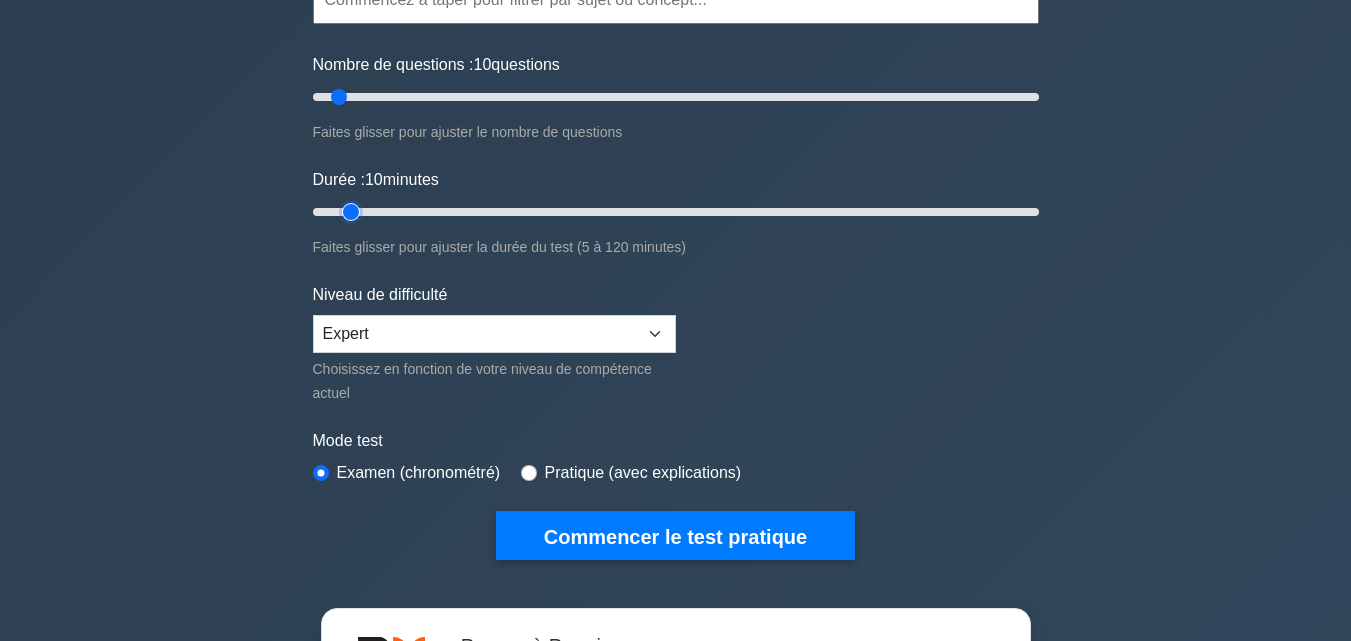 scroll, scrollTop: 231, scrollLeft: 0, axis: vertical 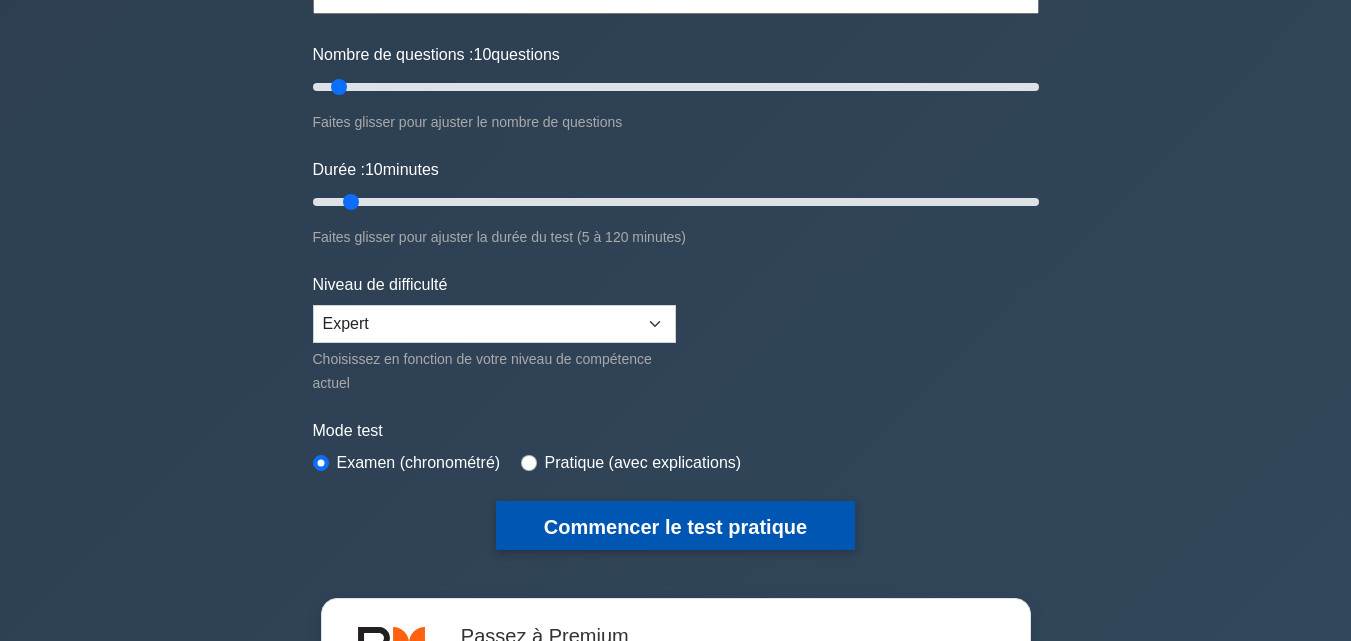 click on "Commencer le test pratique" at bounding box center (675, 527) 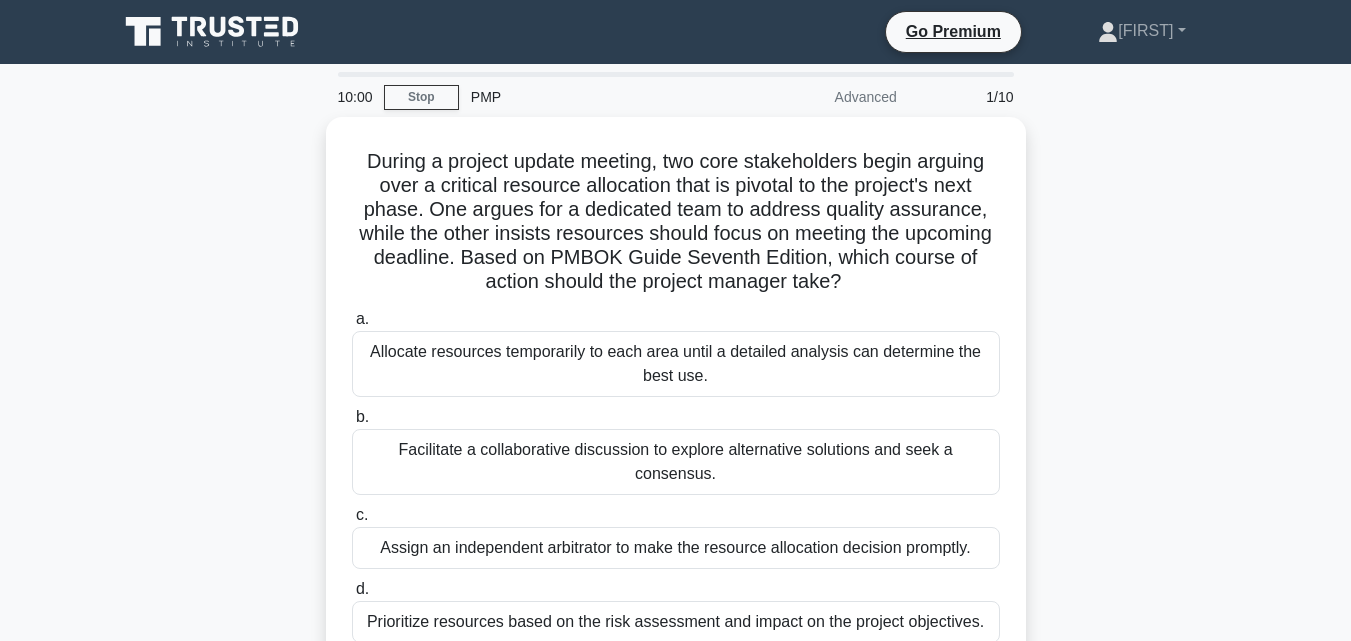scroll, scrollTop: 0, scrollLeft: 0, axis: both 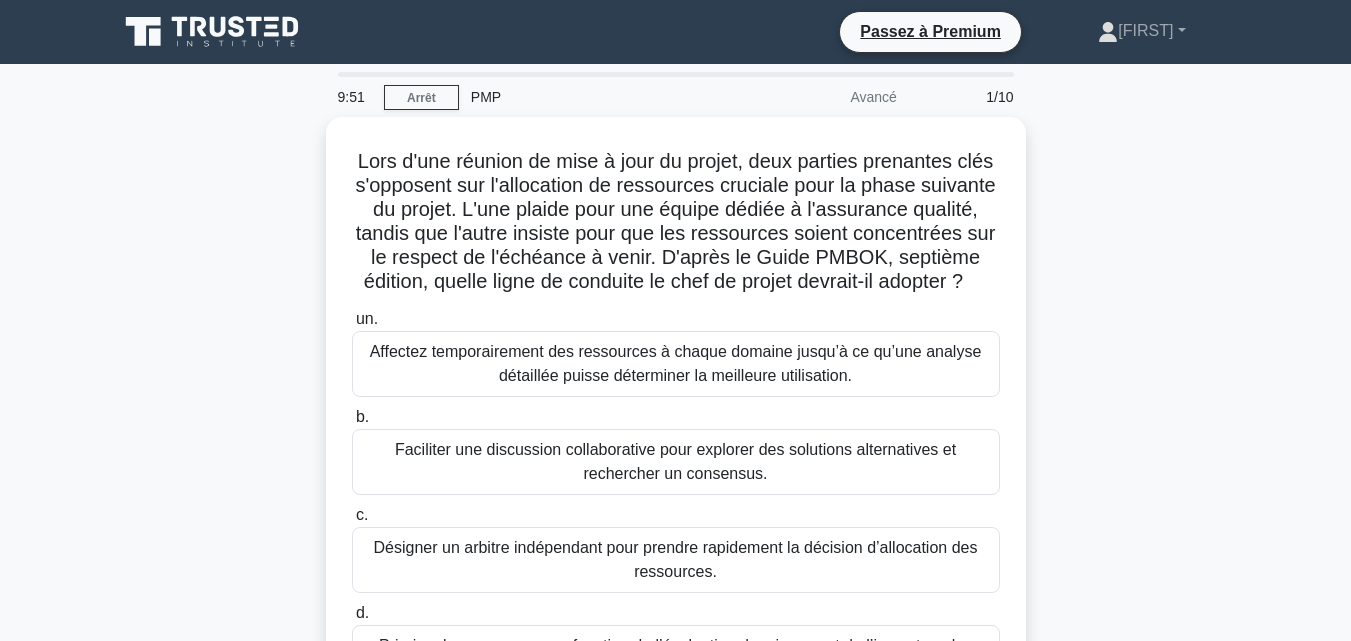 click on "Lors d'une réunion de mise à jour du projet, deux parties prenantes clés s'opposent sur l'allocation de ressources cruciale pour la phase suivante du projet. L'une plaide pour une équipe dédiée à l'assurance qualité, tandis que l'autre insiste pour que les ressources soient concentrées sur le respect de l'échéance à venir. D'après le Guide PMBOK, septième édition, quelle ligne de conduite le chef de projet devrait-il adopter ?
.spinner_0XTQ{transform-origin:center;animation:spinner_y6GP .75s linear infinite}@keyframes spinner_y6GP{100%{transform:rotate(360deg)}}
un." at bounding box center (676, 430) 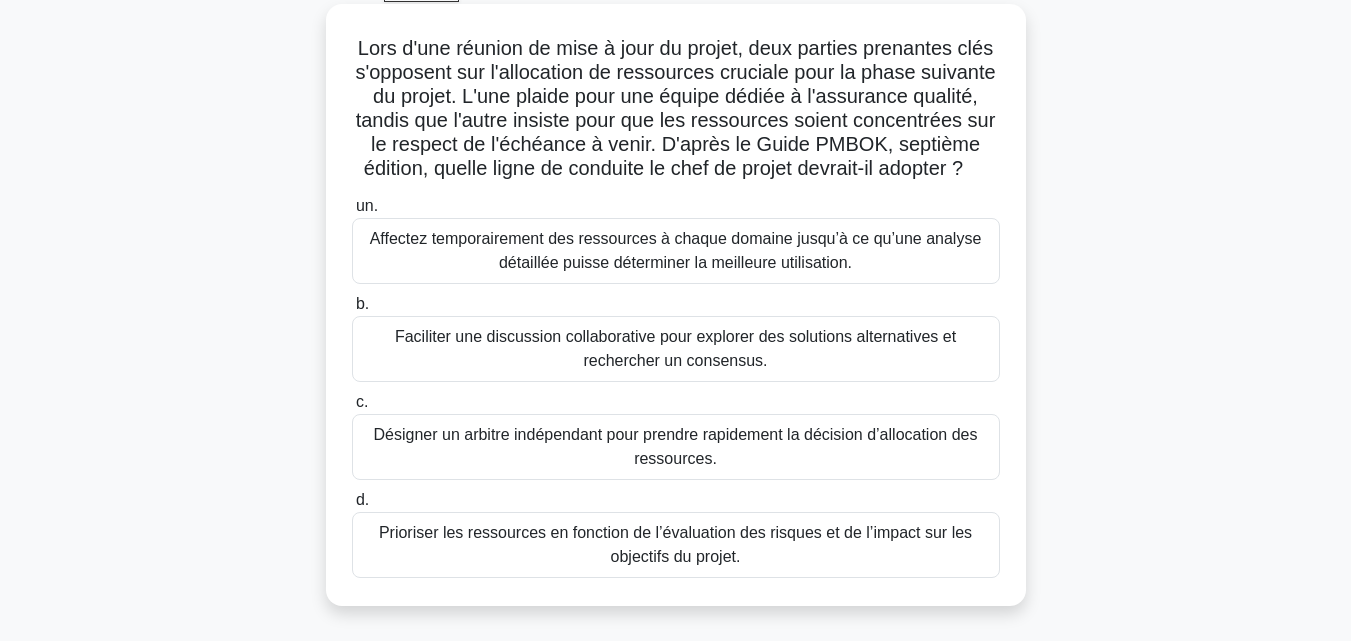 scroll, scrollTop: 107, scrollLeft: 0, axis: vertical 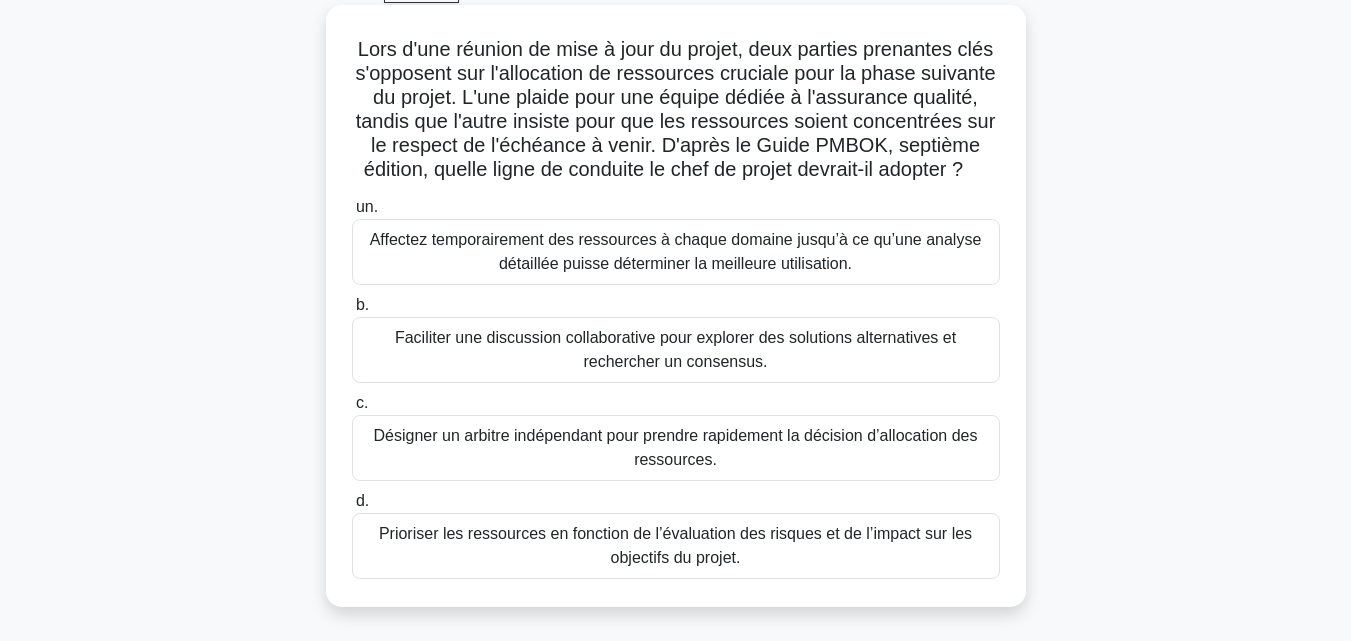 click on "Prioriser les ressources en fonction de l’évaluation des risques et de l’impact sur les objectifs du projet." at bounding box center [676, 546] 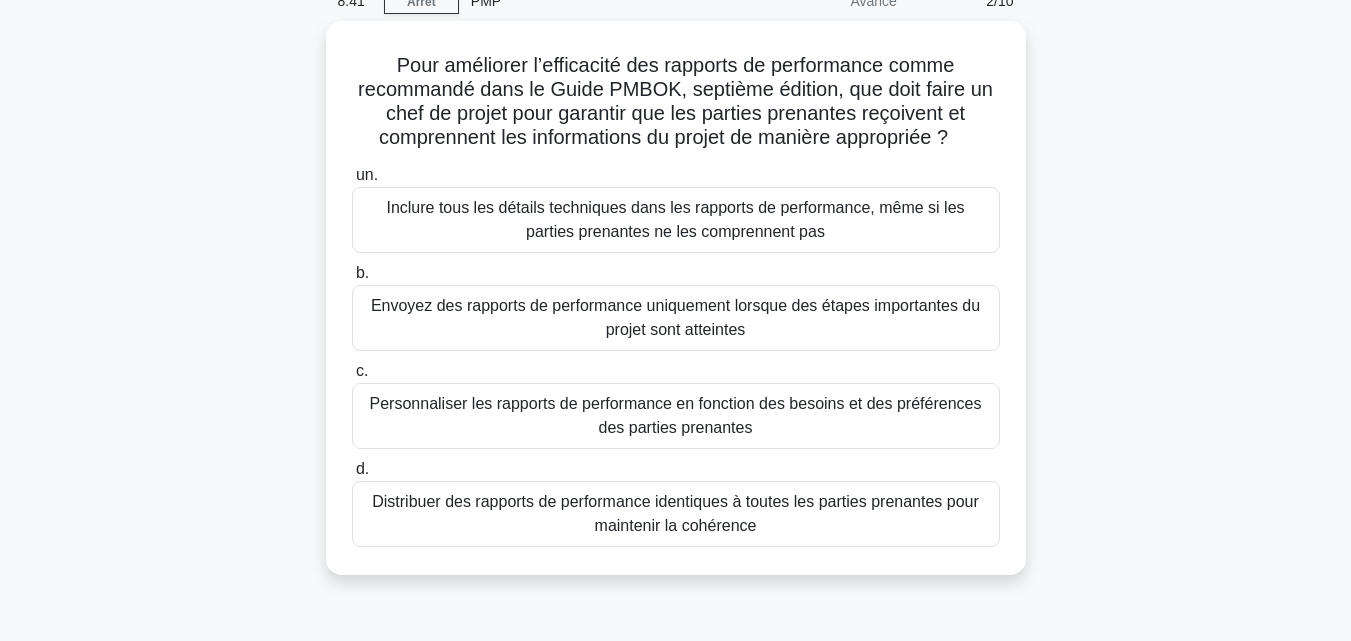 scroll, scrollTop: 101, scrollLeft: 0, axis: vertical 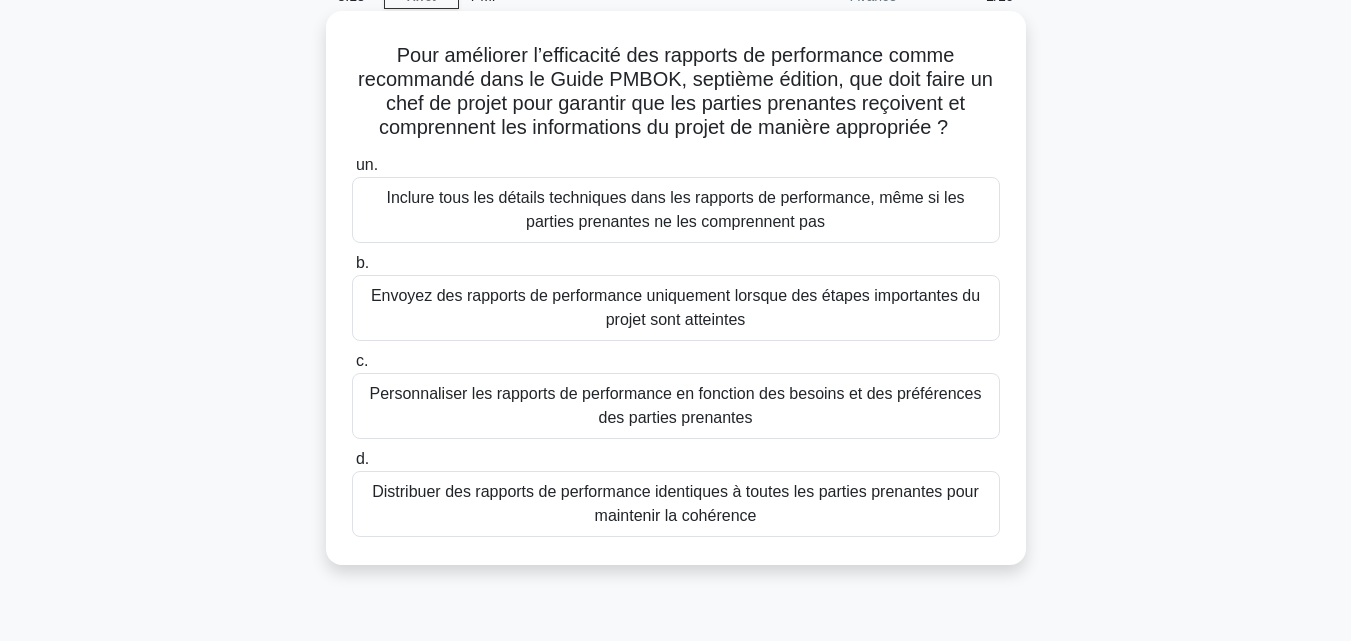 click on "Personnaliser les rapports de performance en fonction des besoins et des préférences des parties prenantes" at bounding box center (676, 406) 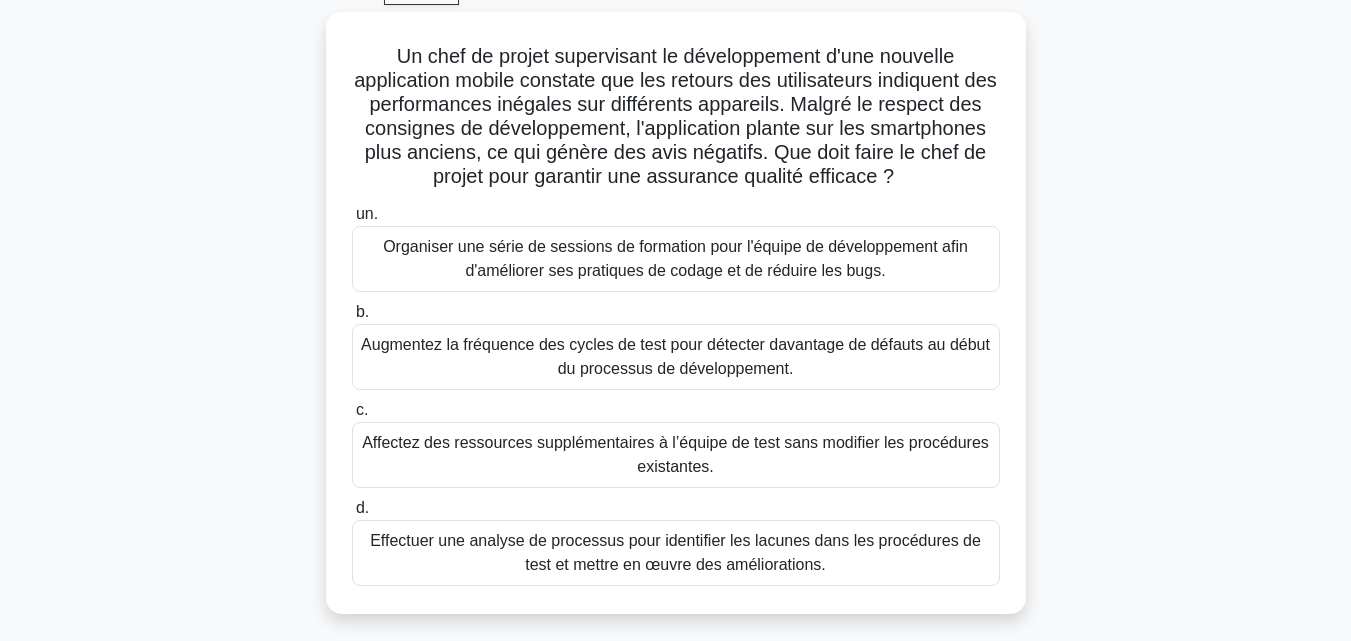 scroll, scrollTop: 111, scrollLeft: 0, axis: vertical 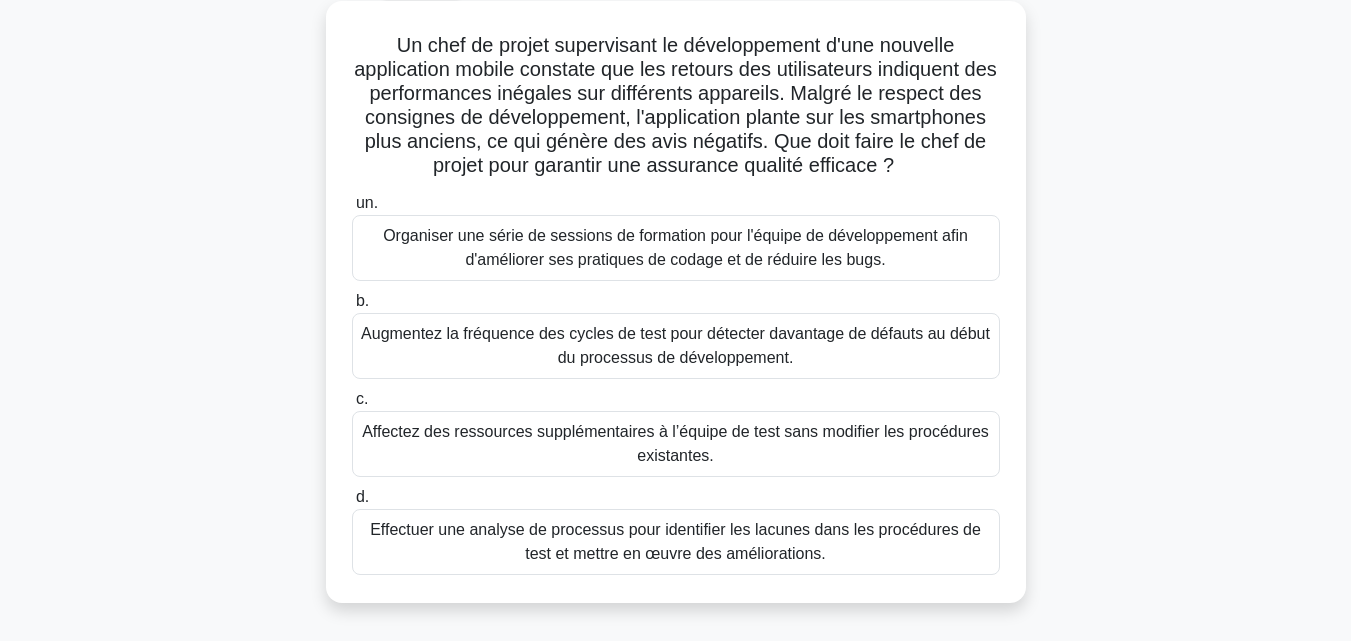 click on "Augmentez la fréquence des cycles de test pour détecter davantage de défauts au début du processus de développement." at bounding box center [675, 345] 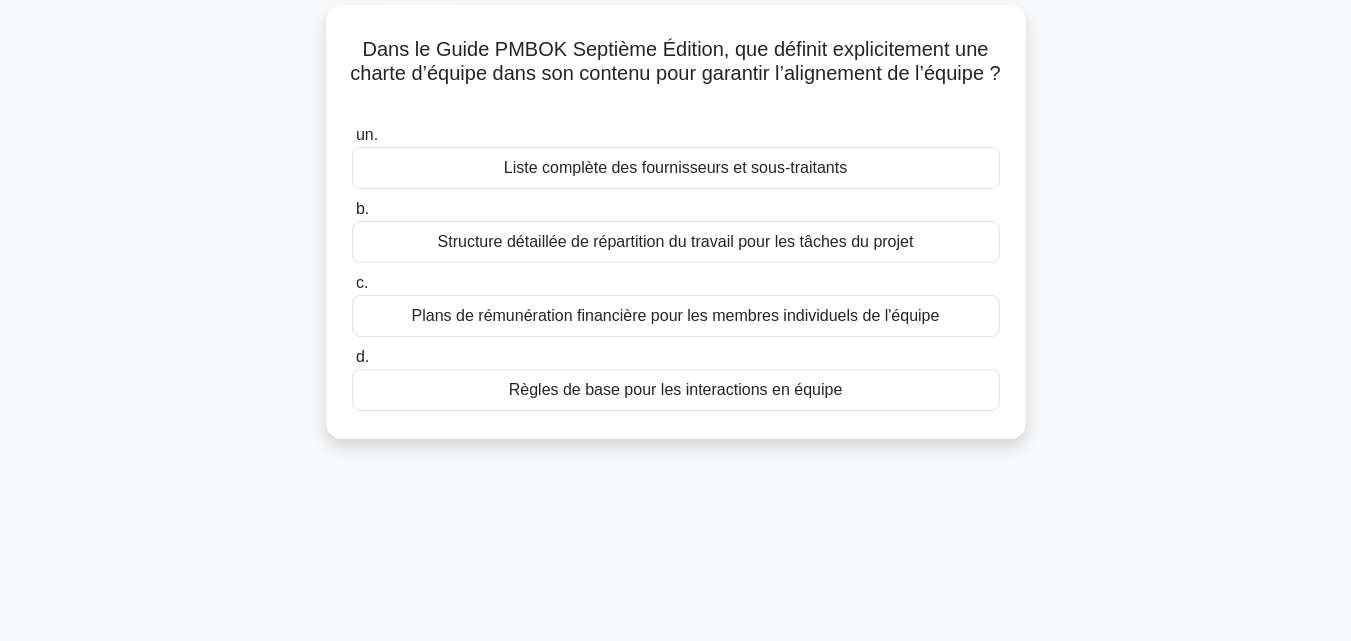 scroll, scrollTop: 113, scrollLeft: 0, axis: vertical 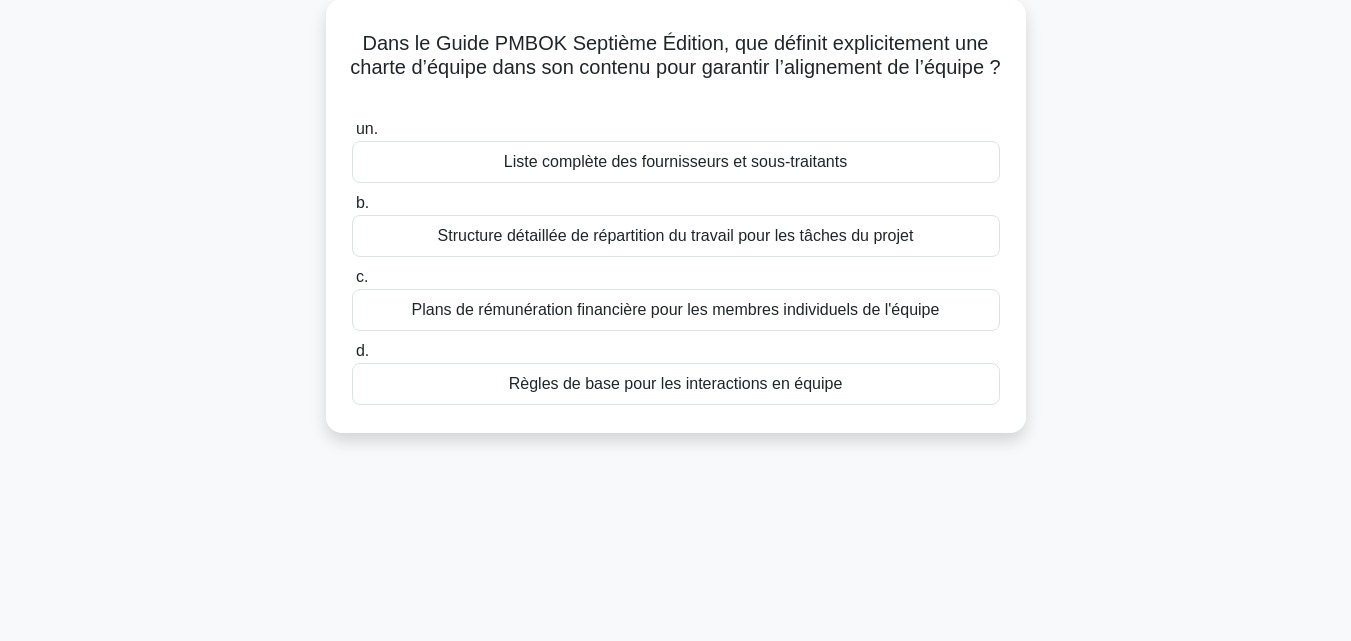click on "Règles de base pour les interactions en équipe" at bounding box center (676, 383) 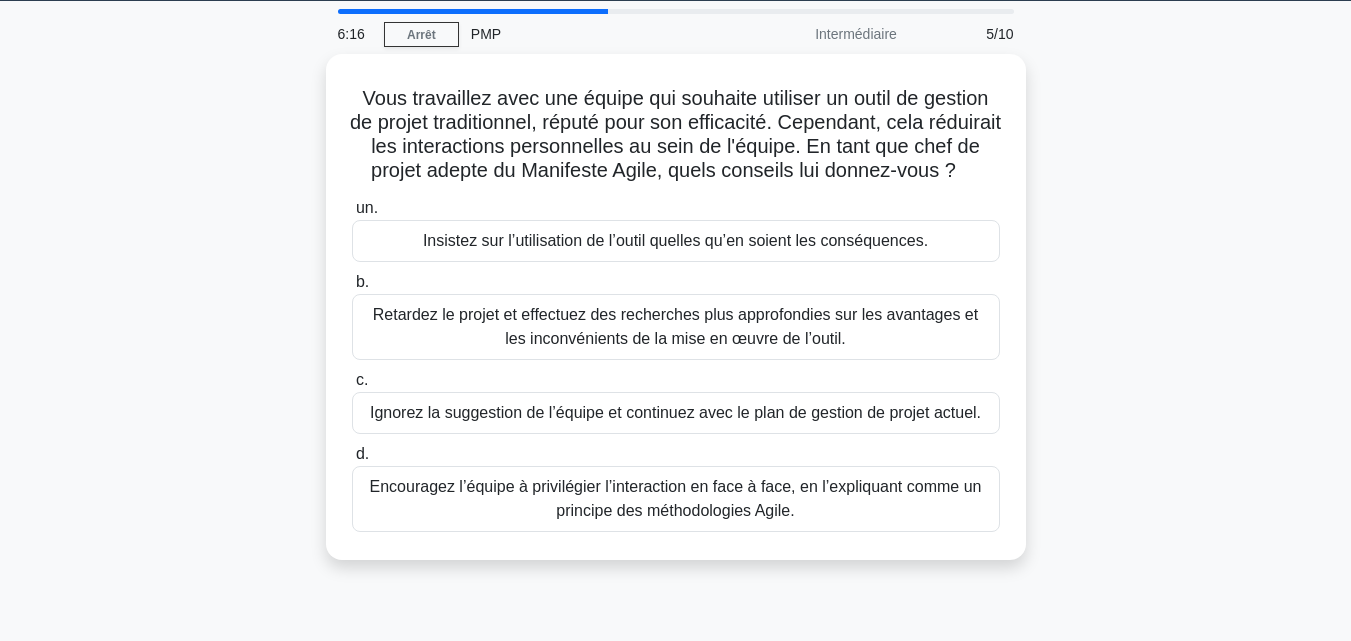 scroll, scrollTop: 62, scrollLeft: 0, axis: vertical 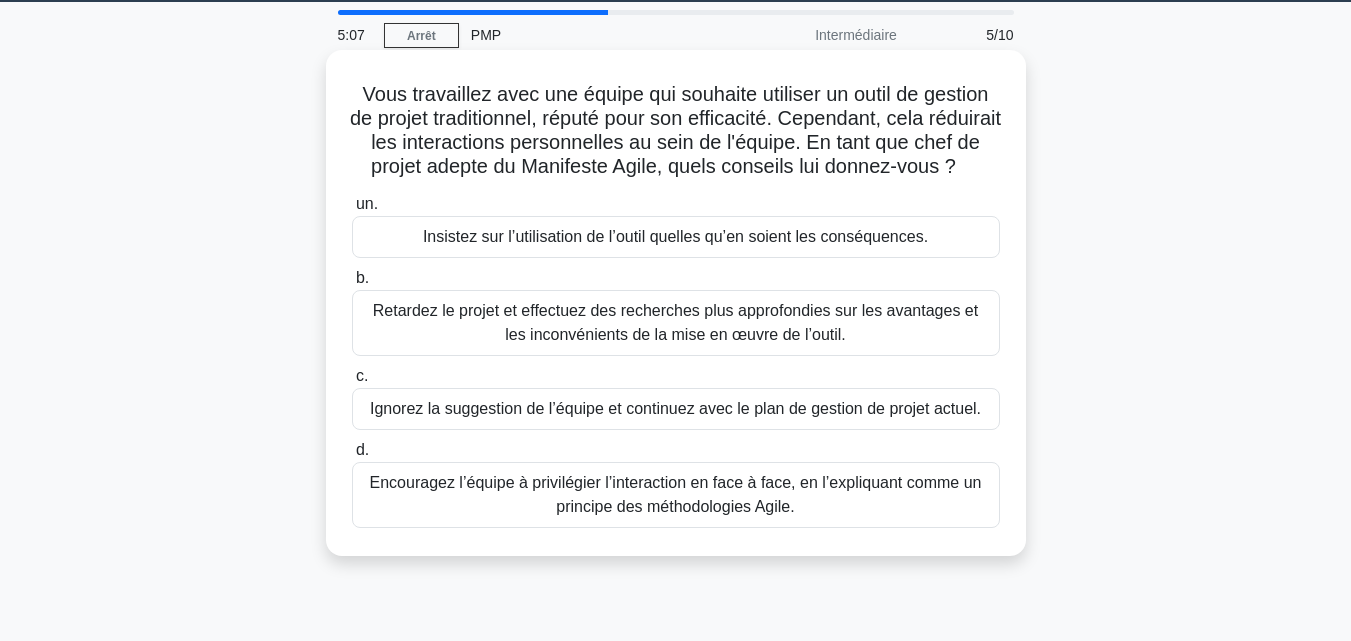 click on "Encouragez l’équipe à privilégier l’interaction en face à face, en l’expliquant comme un principe des méthodologies Agile." at bounding box center [676, 494] 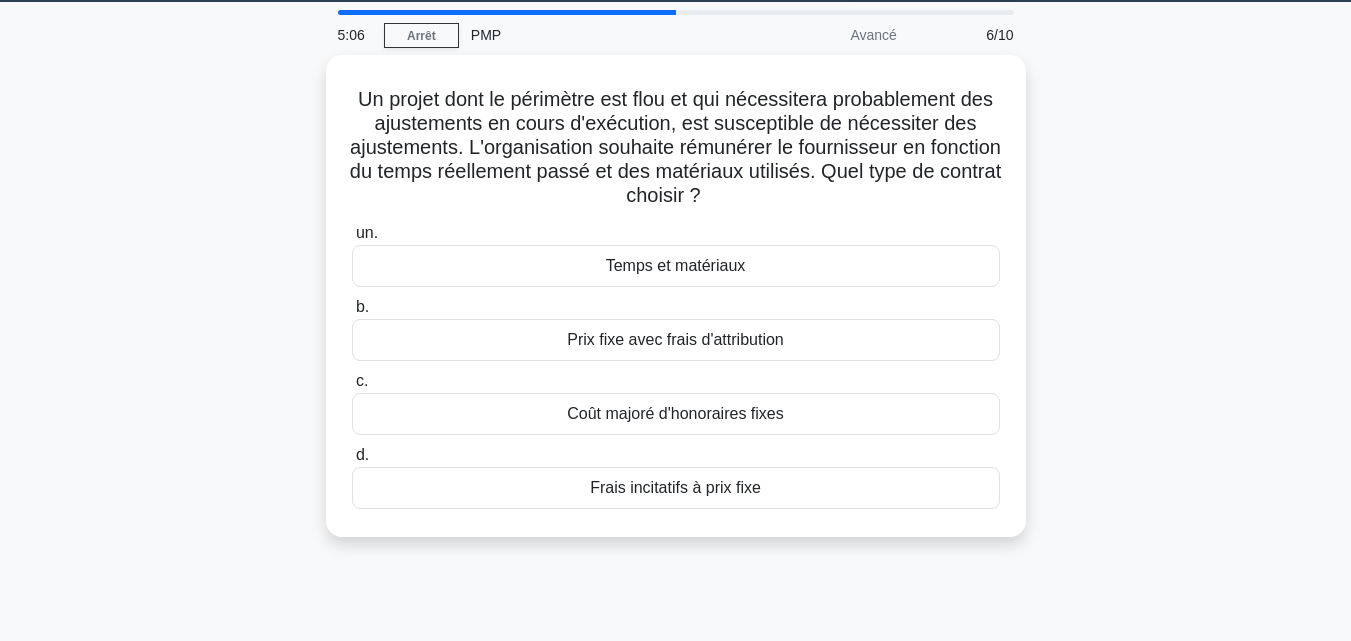 scroll, scrollTop: 0, scrollLeft: 0, axis: both 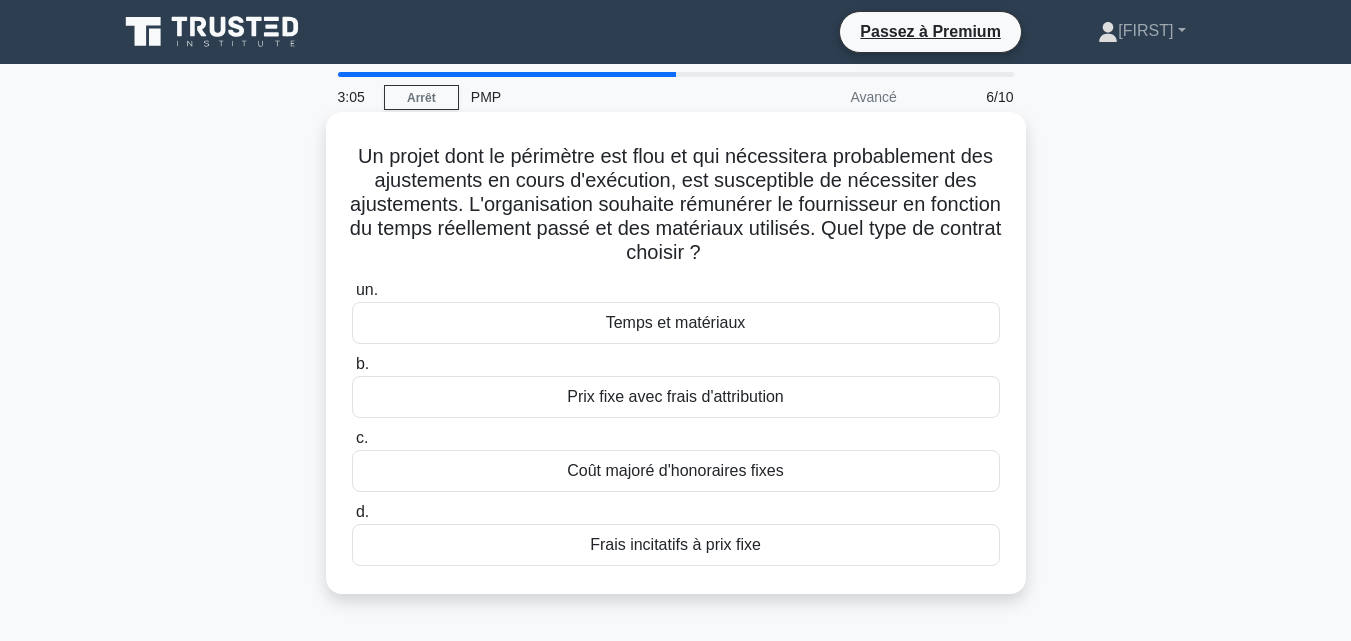 click on "Temps et matériaux" at bounding box center (676, 322) 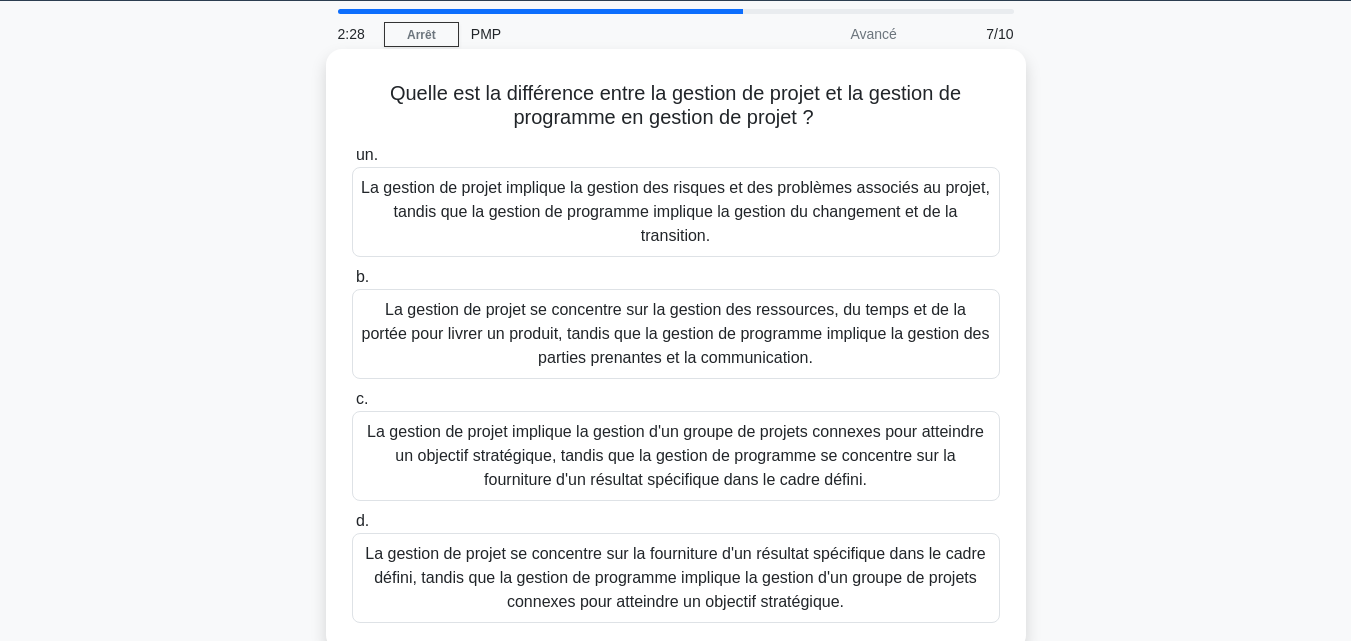 scroll, scrollTop: 62, scrollLeft: 0, axis: vertical 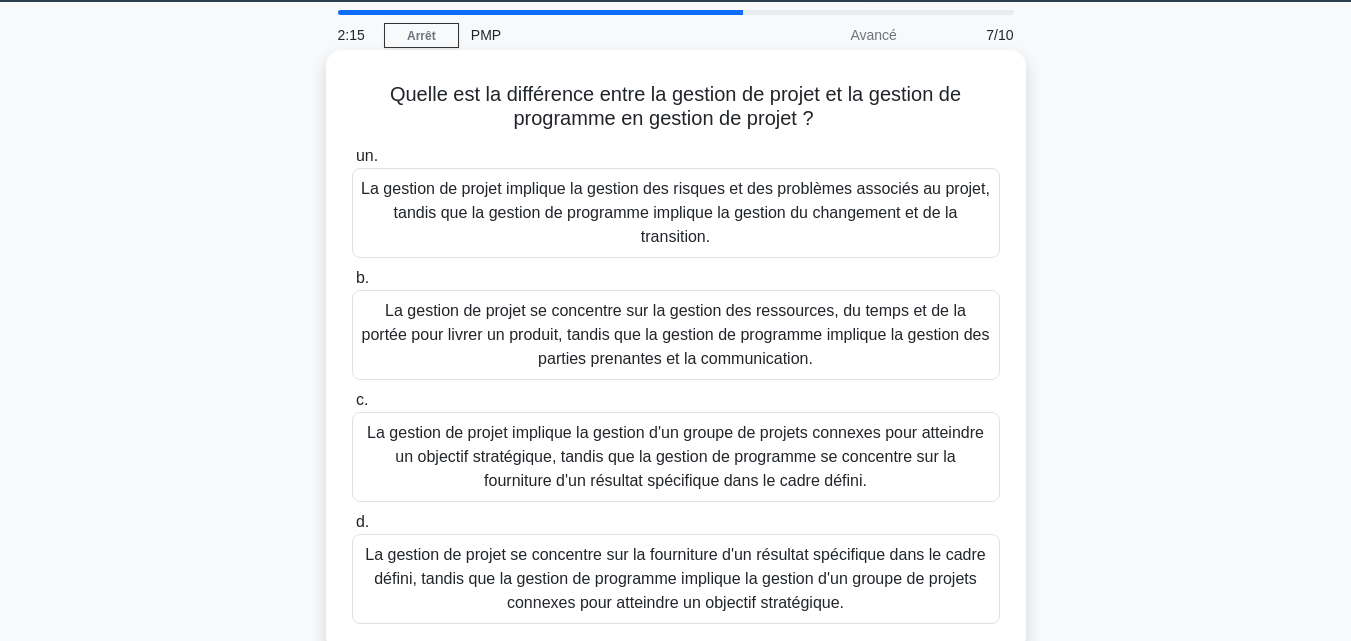 click on "La gestion de projet se concentre sur la fourniture d'un résultat spécifique dans le cadre défini, tandis que la gestion de programme implique la gestion d'un groupe de projets connexes pour atteindre un objectif stratégique." at bounding box center [675, 578] 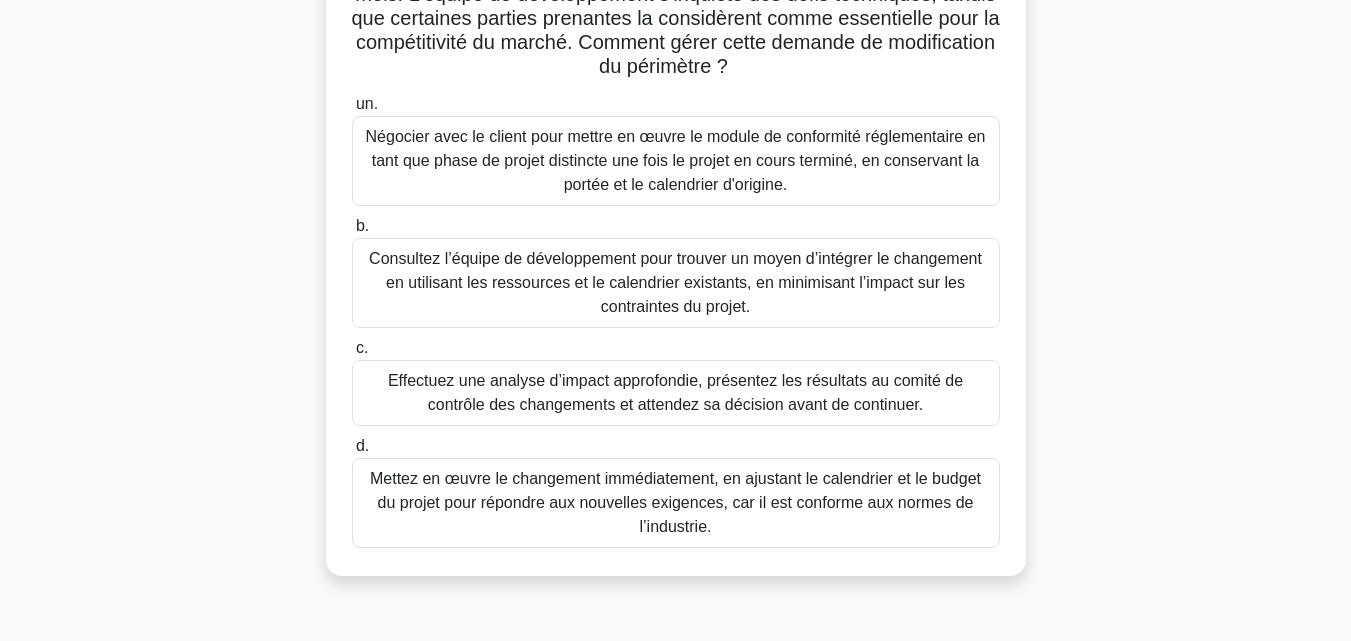 scroll, scrollTop: 283, scrollLeft: 0, axis: vertical 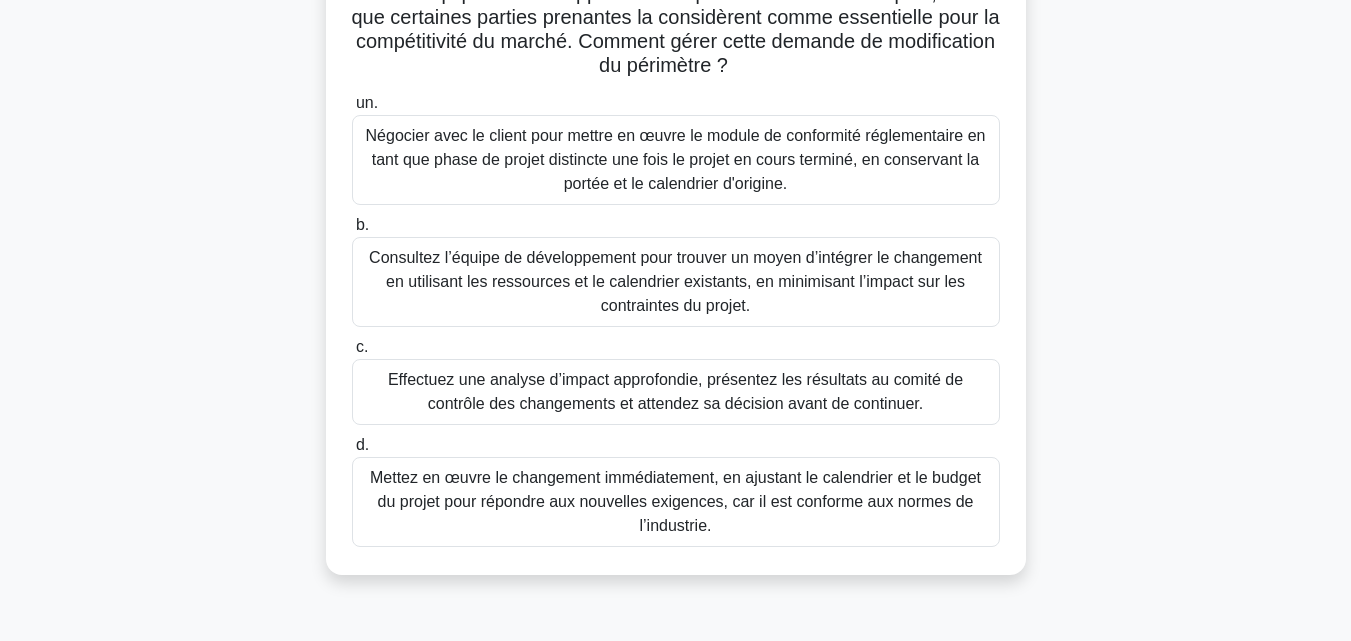click on "Effectuez une analyse d’impact approfondie, présentez les résultats au comité de contrôle des changements et attendez sa décision avant de continuer." at bounding box center (675, 391) 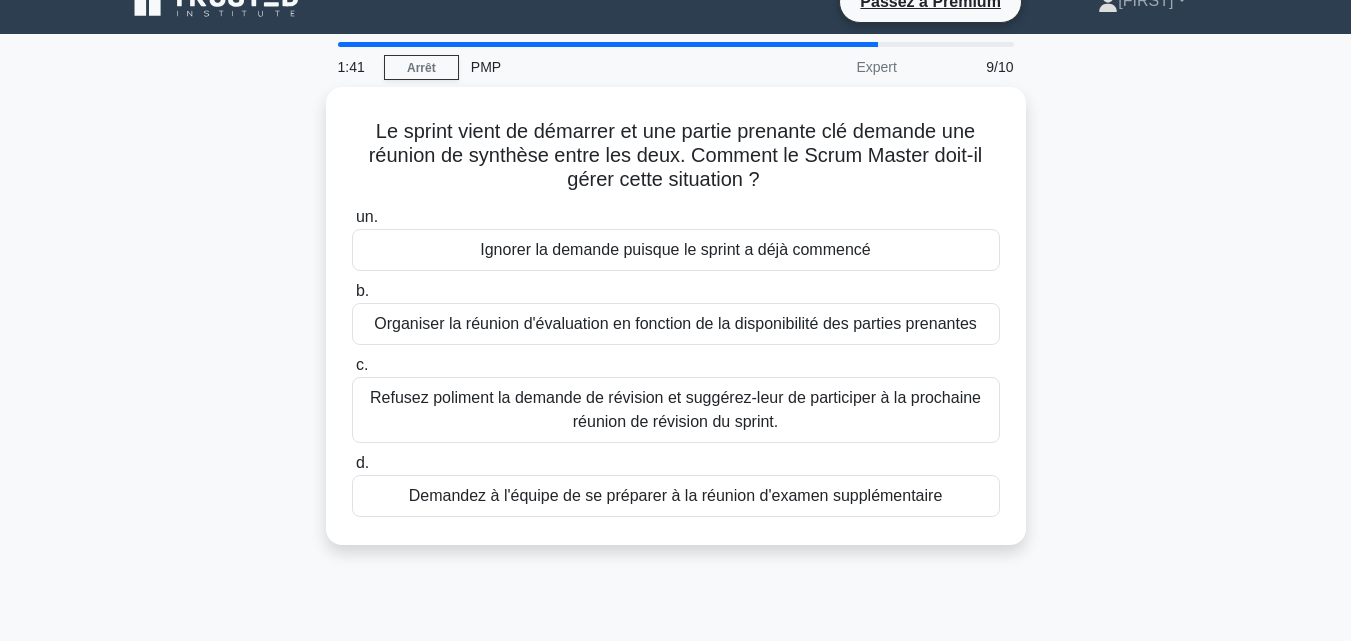 scroll, scrollTop: 0, scrollLeft: 0, axis: both 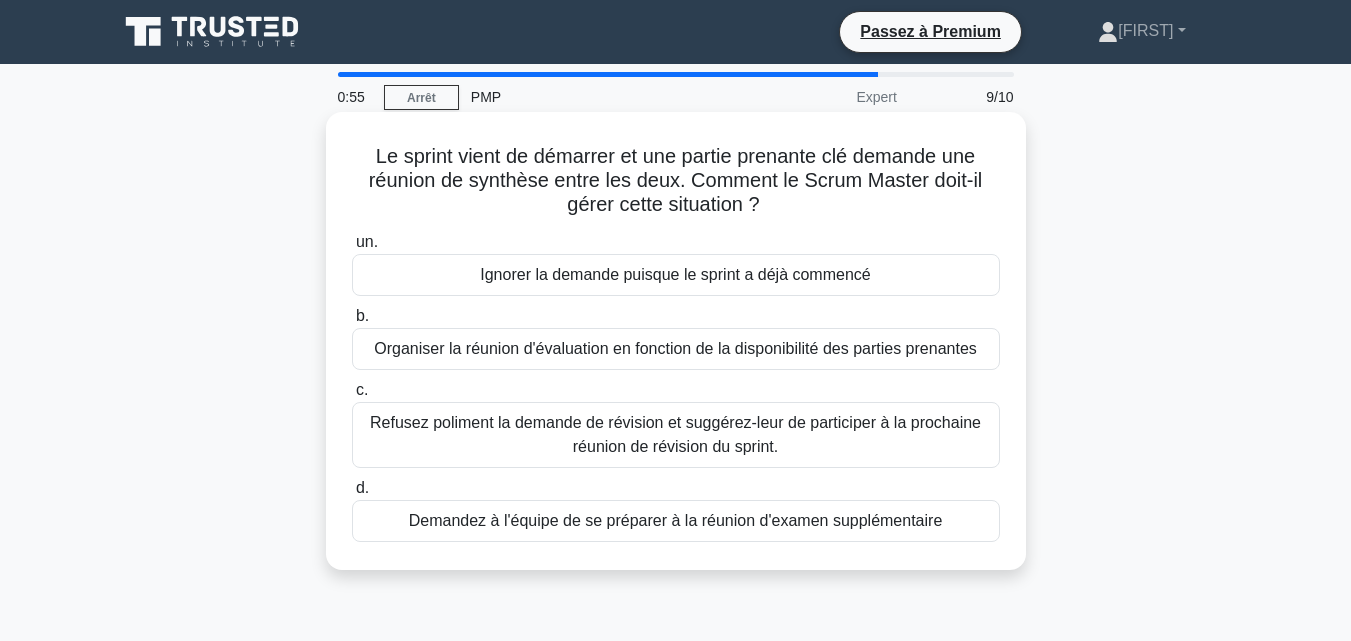 click on "Organiser la réunion d'évaluation en fonction de la disponibilité des parties prenantes" at bounding box center (675, 348) 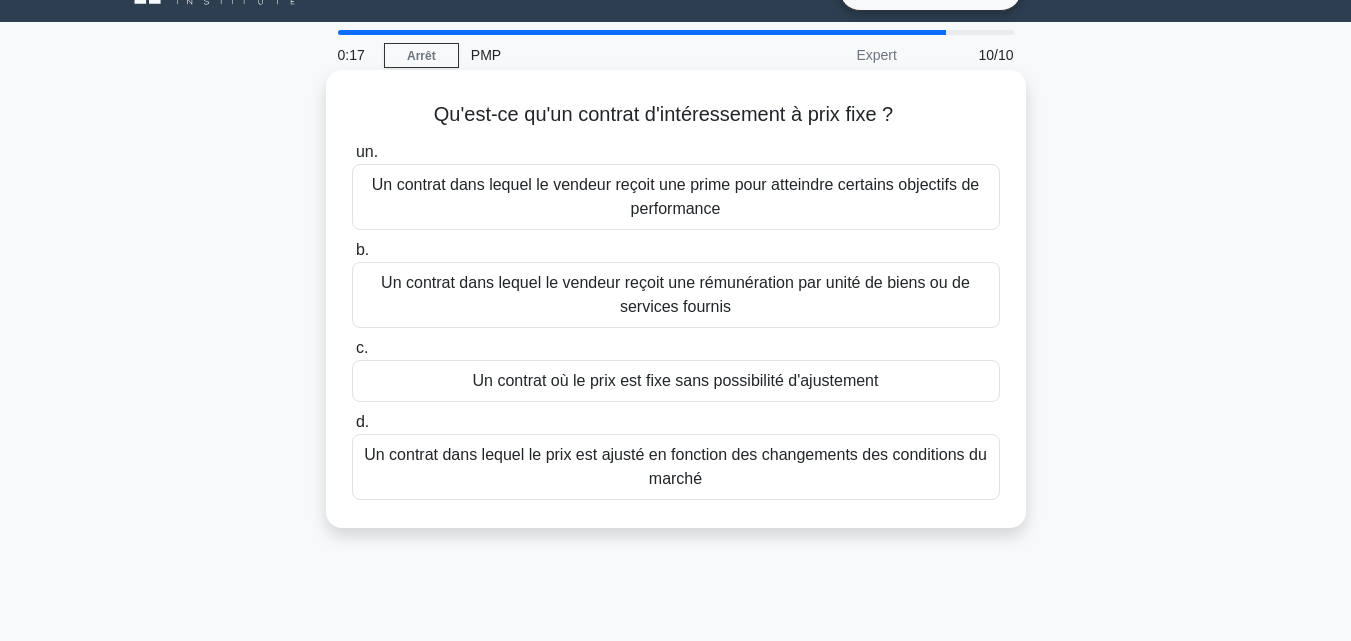 scroll, scrollTop: 41, scrollLeft: 0, axis: vertical 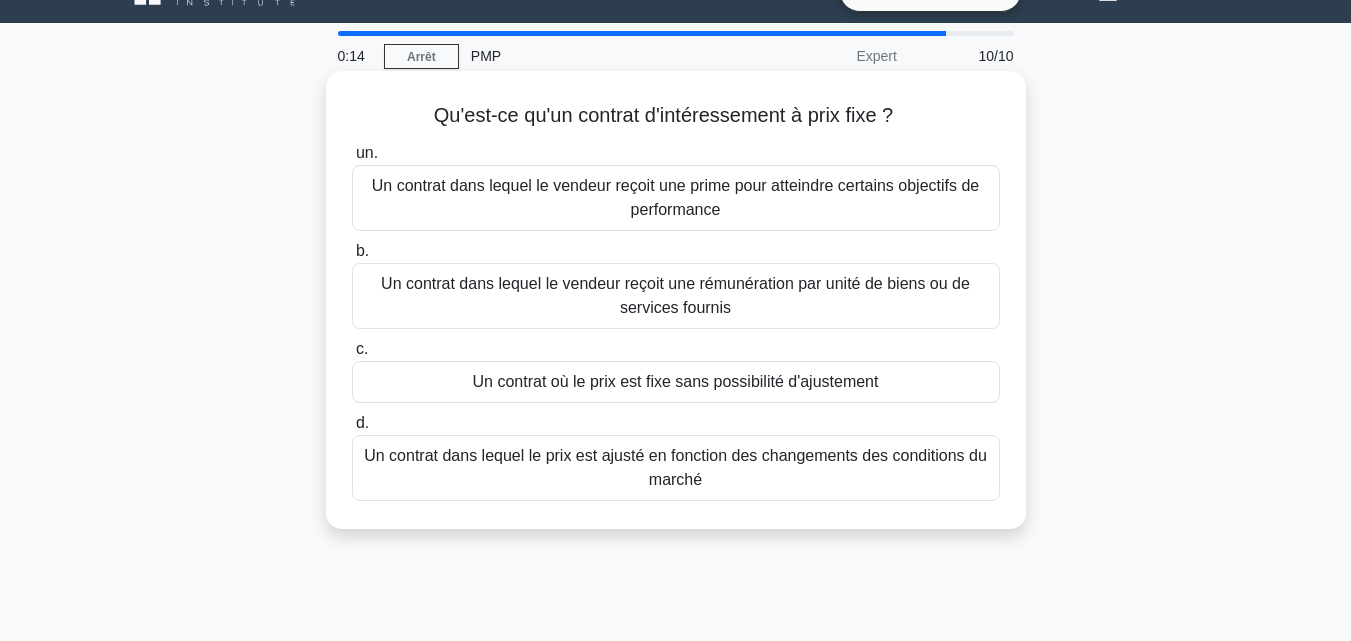 click on "Un contrat où le prix est fixe sans possibilité d'ajustement" at bounding box center (676, 381) 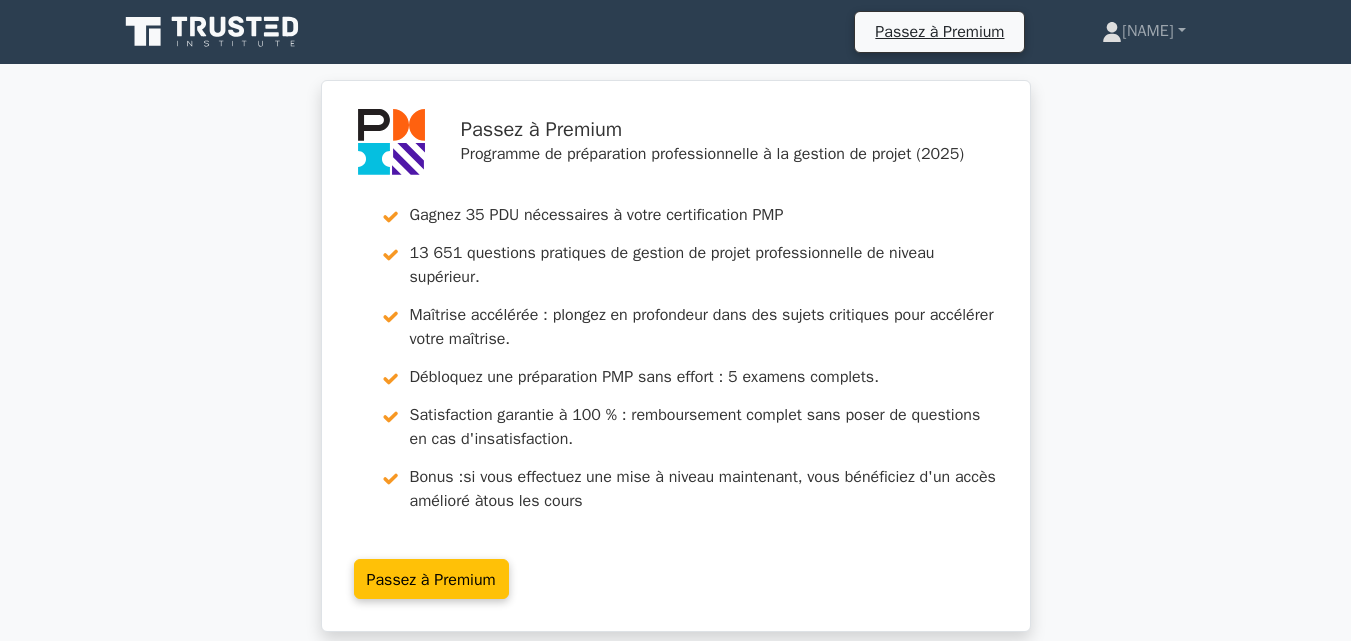scroll, scrollTop: 0, scrollLeft: 0, axis: both 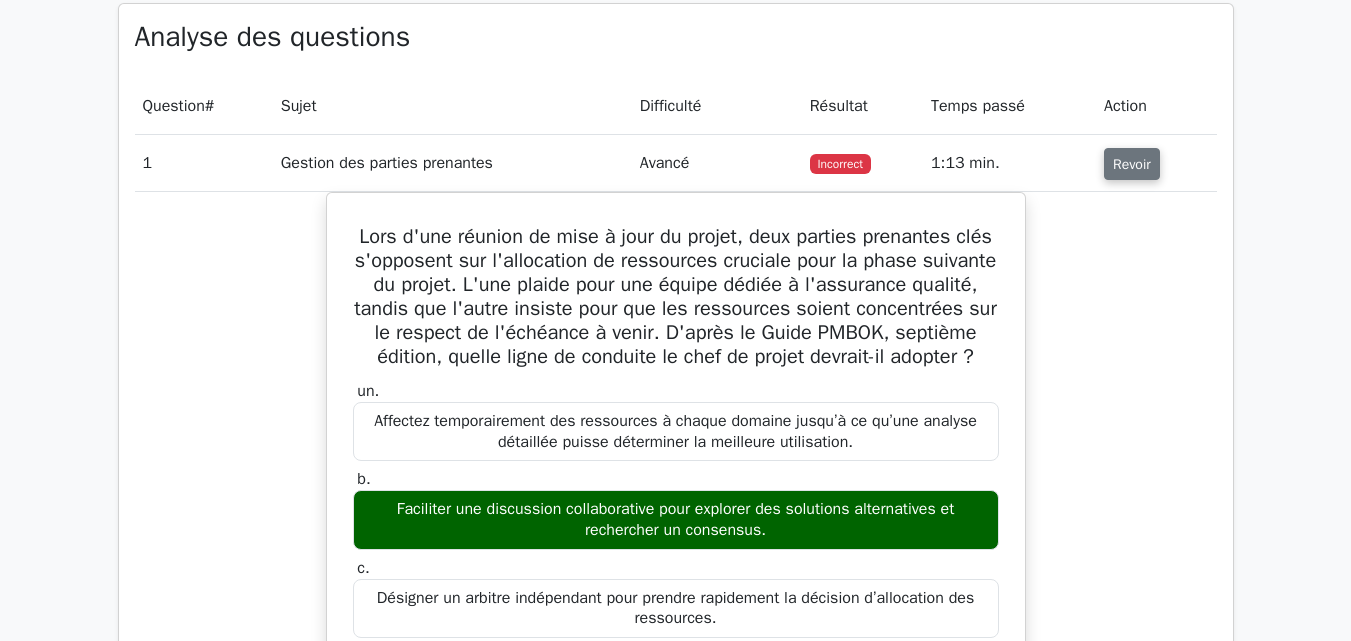 click on "Revoir" at bounding box center [1132, 164] 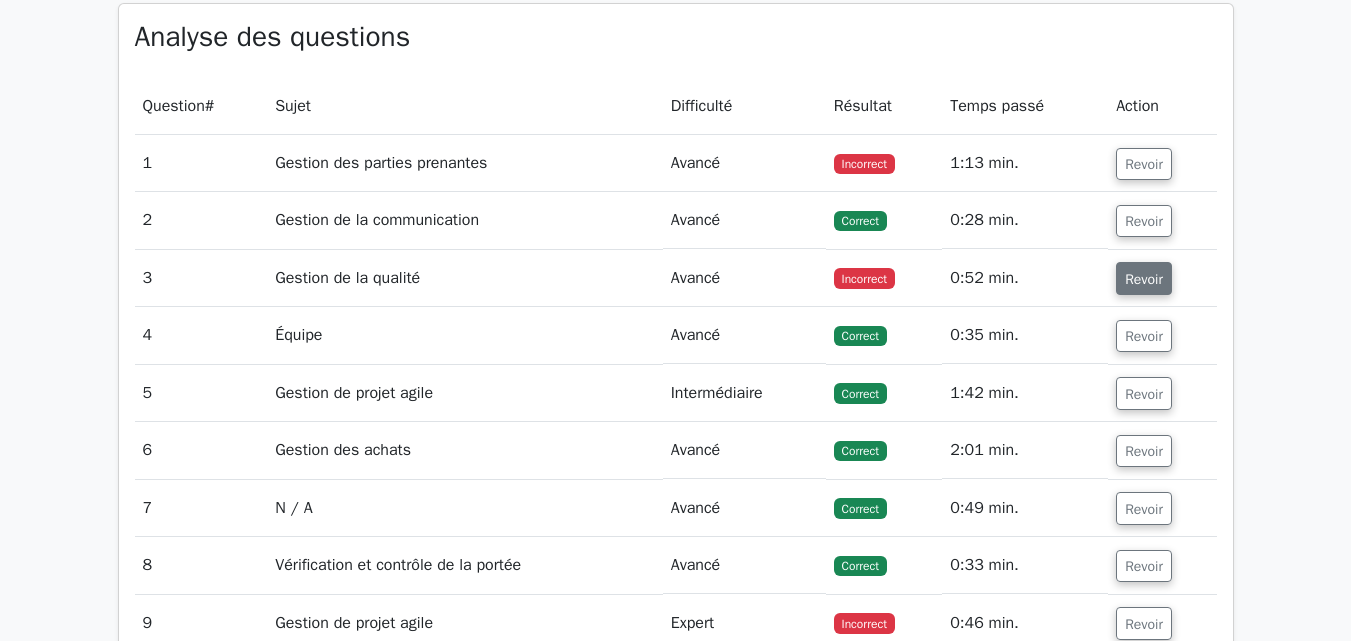 click on "Revoir" at bounding box center (1144, 279) 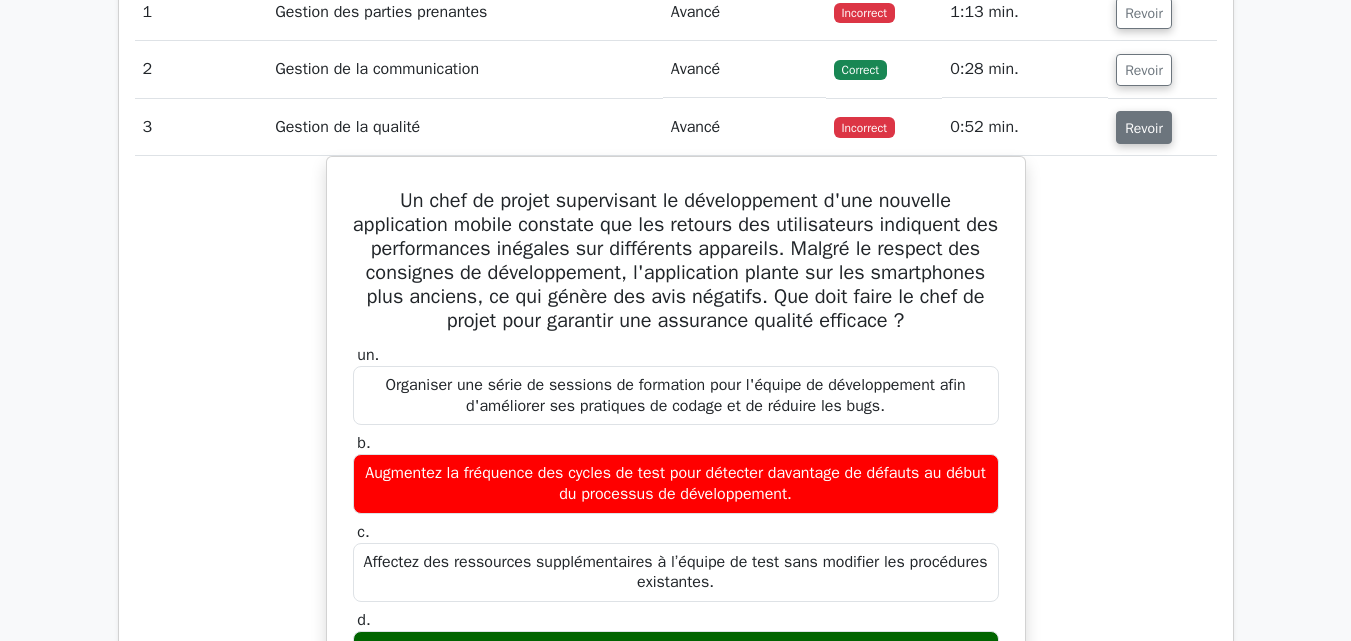 scroll, scrollTop: 1746, scrollLeft: 0, axis: vertical 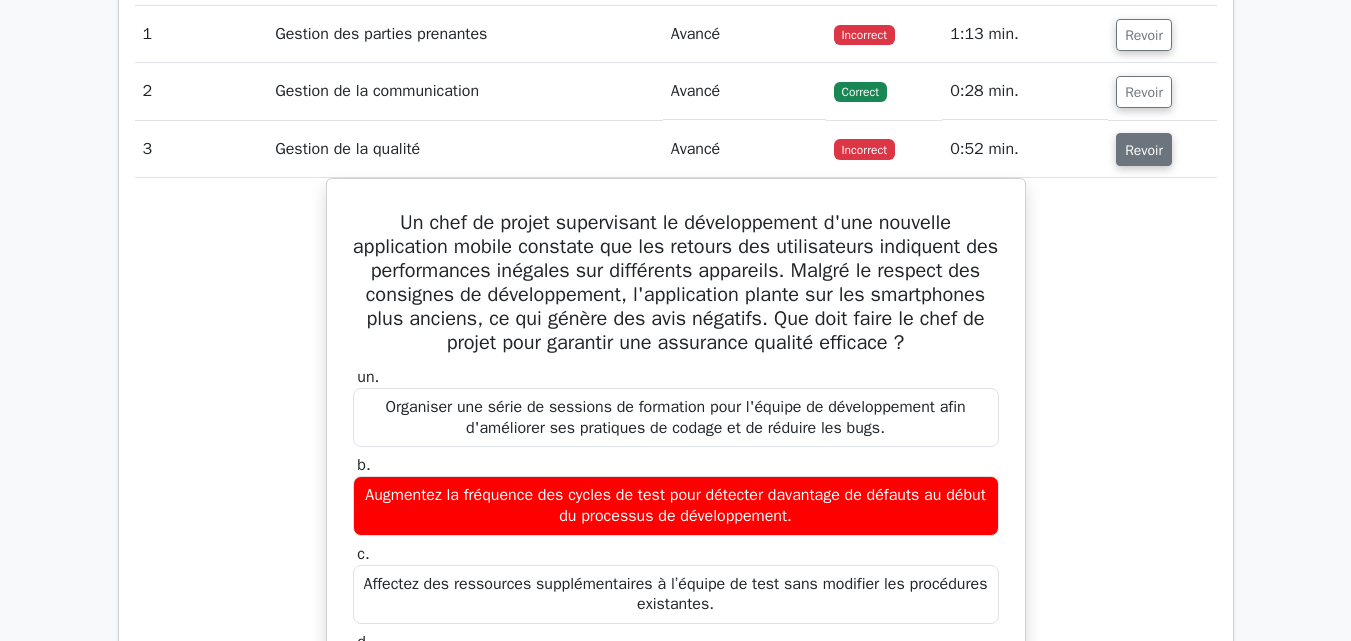 click on "Revoir" at bounding box center (1144, 150) 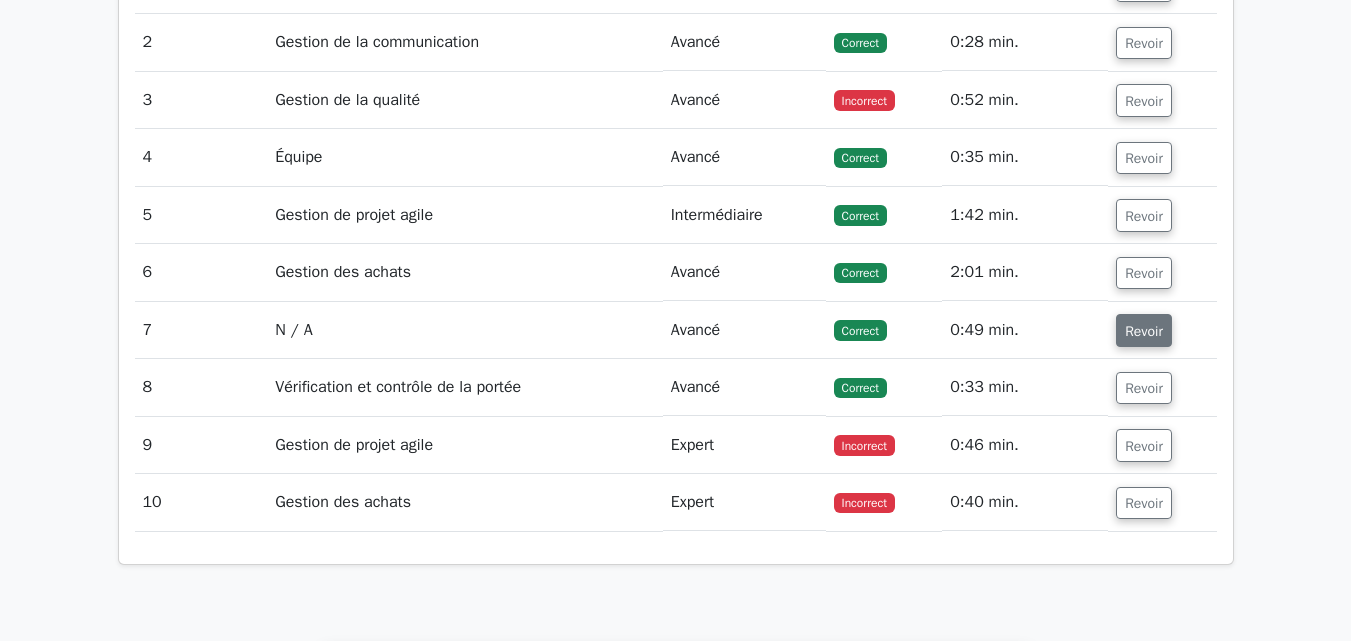 scroll, scrollTop: 1796, scrollLeft: 0, axis: vertical 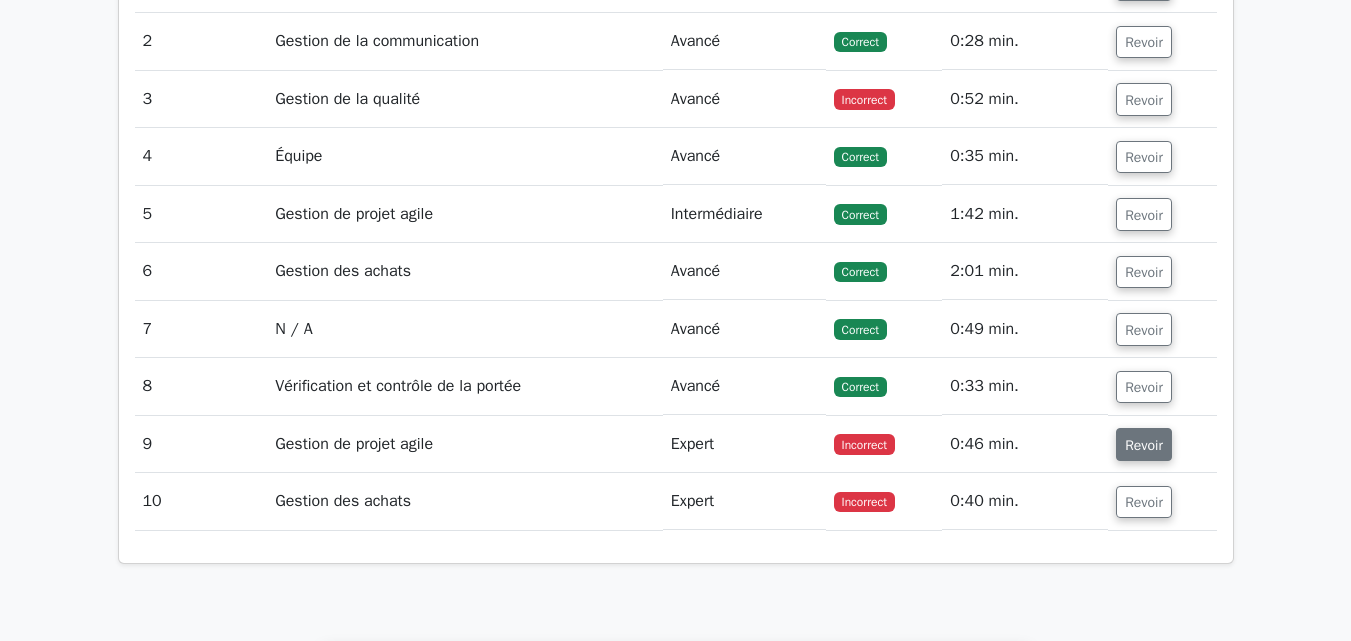click on "Revoir" at bounding box center (1144, 445) 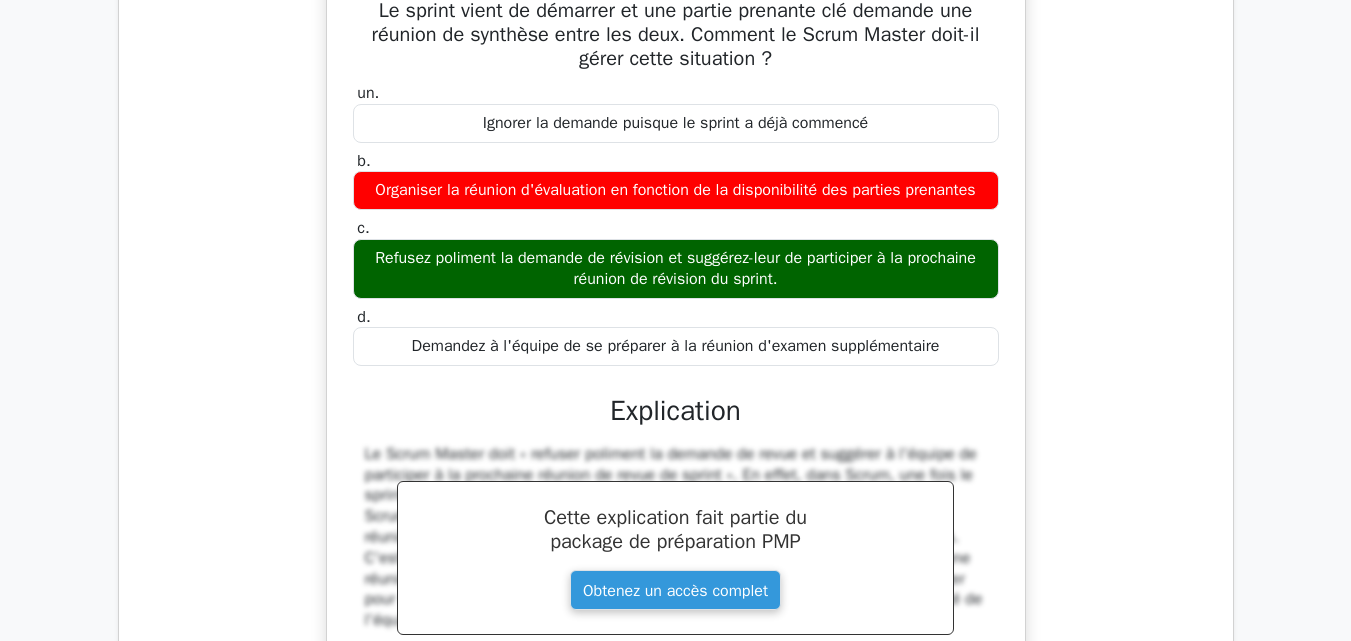 scroll, scrollTop: 2302, scrollLeft: 0, axis: vertical 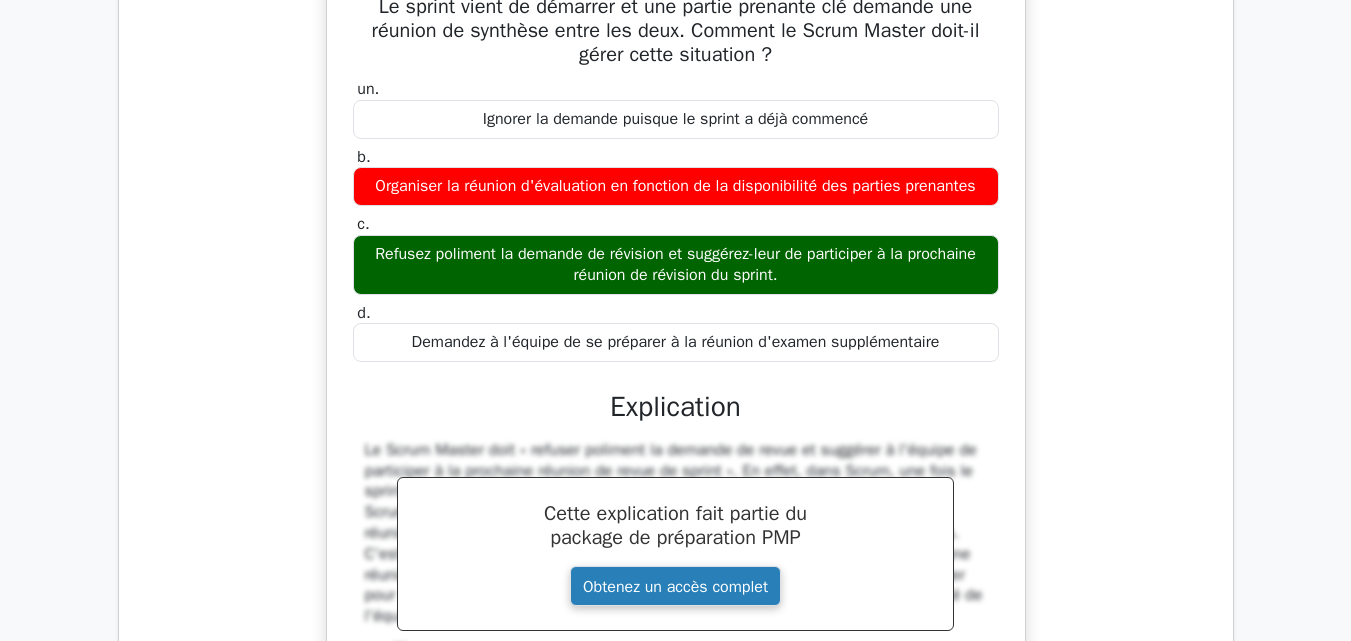 click on "Obtenez un accès complet" at bounding box center (675, 585) 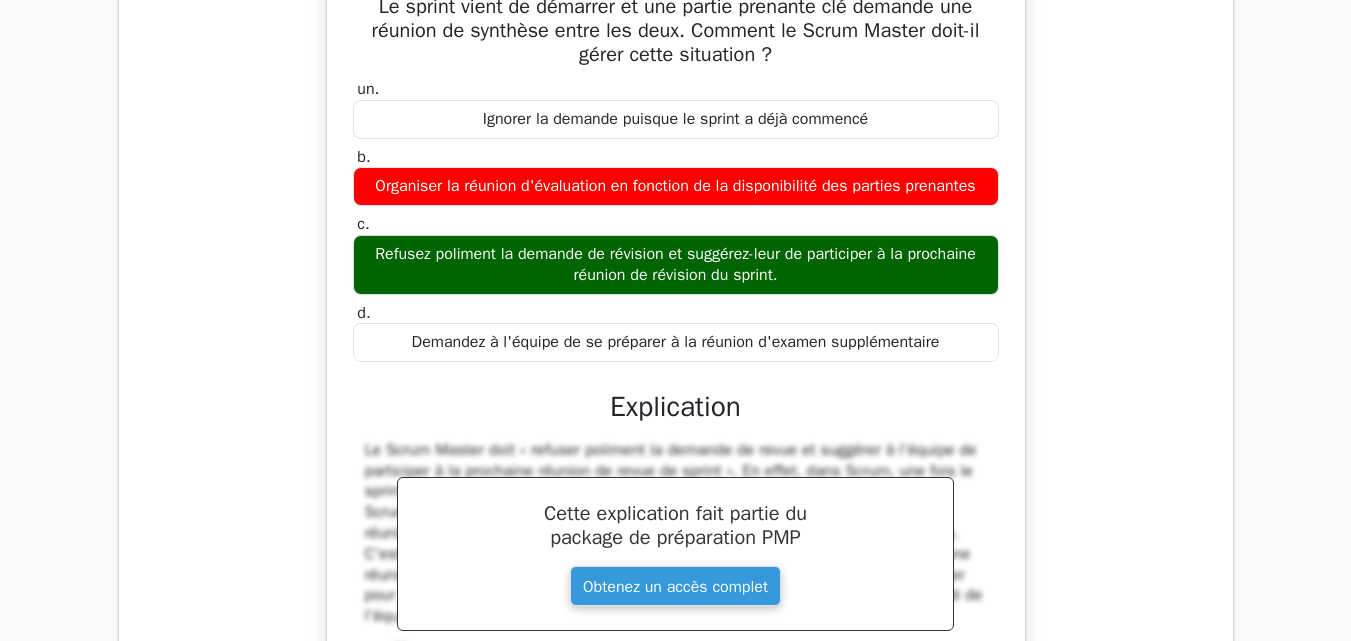 scroll, scrollTop: 2425, scrollLeft: 0, axis: vertical 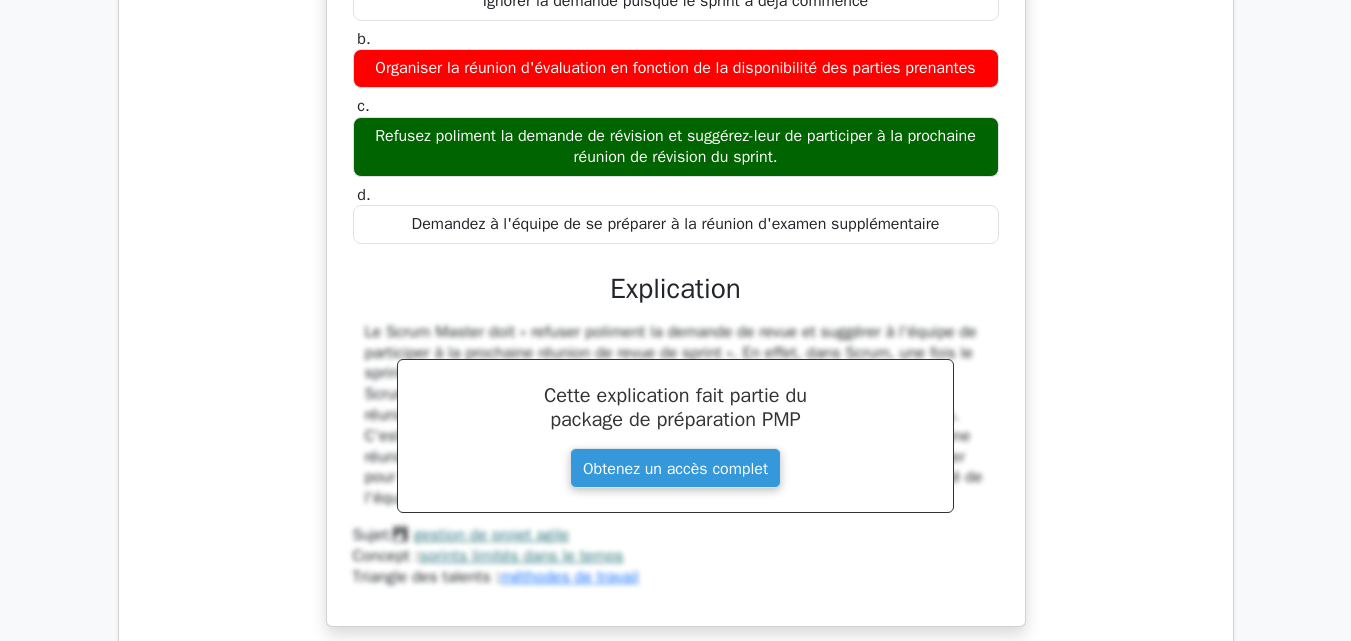 click on "Le sprint vient de démarrer et une partie prenante clé demande une réunion de synthèse entre les deux. Comment le Scrum Master doit-il gérer cette situation ?
un.
Ignorer la demande puisque le sprint a déjà commencé
b.
c. d." at bounding box center [676, 247] 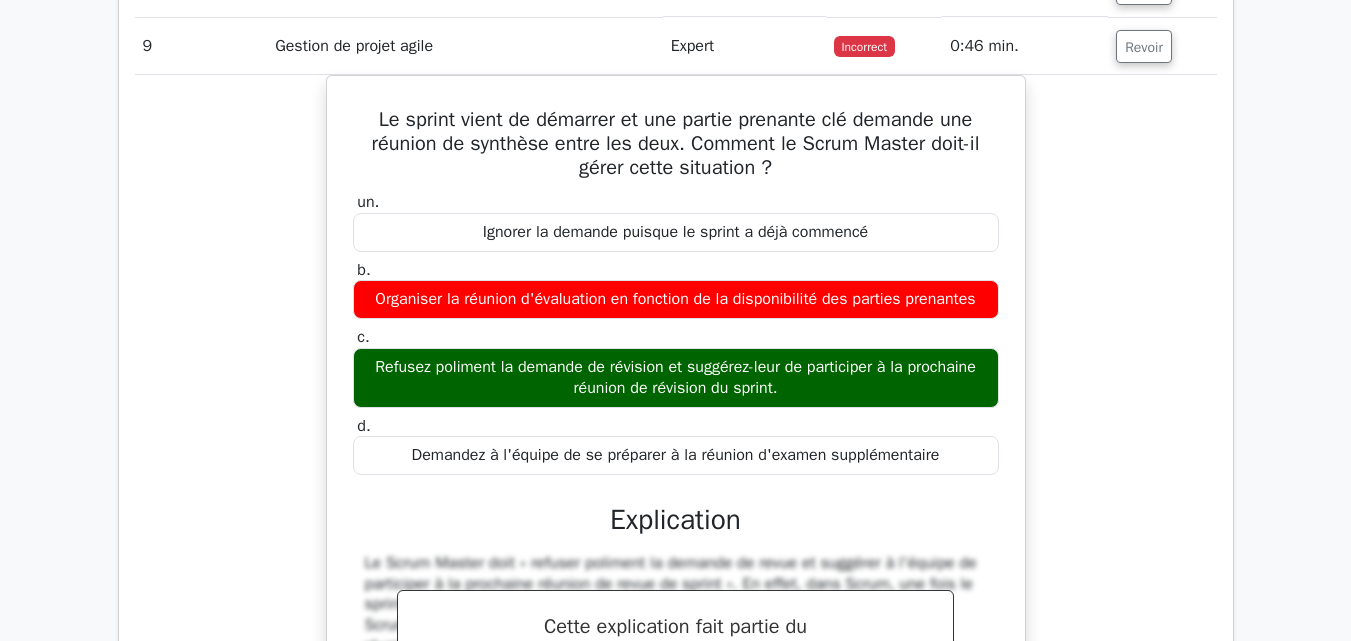 scroll, scrollTop: 2193, scrollLeft: 0, axis: vertical 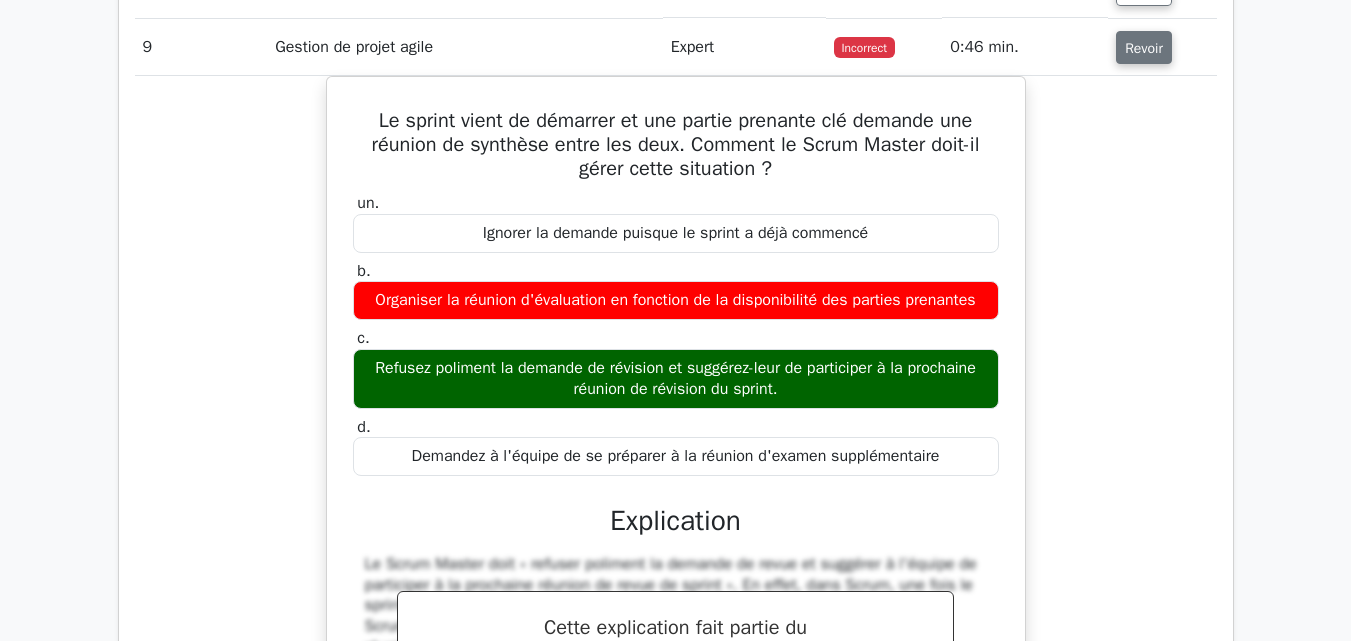 click on "Revoir" at bounding box center (1144, 48) 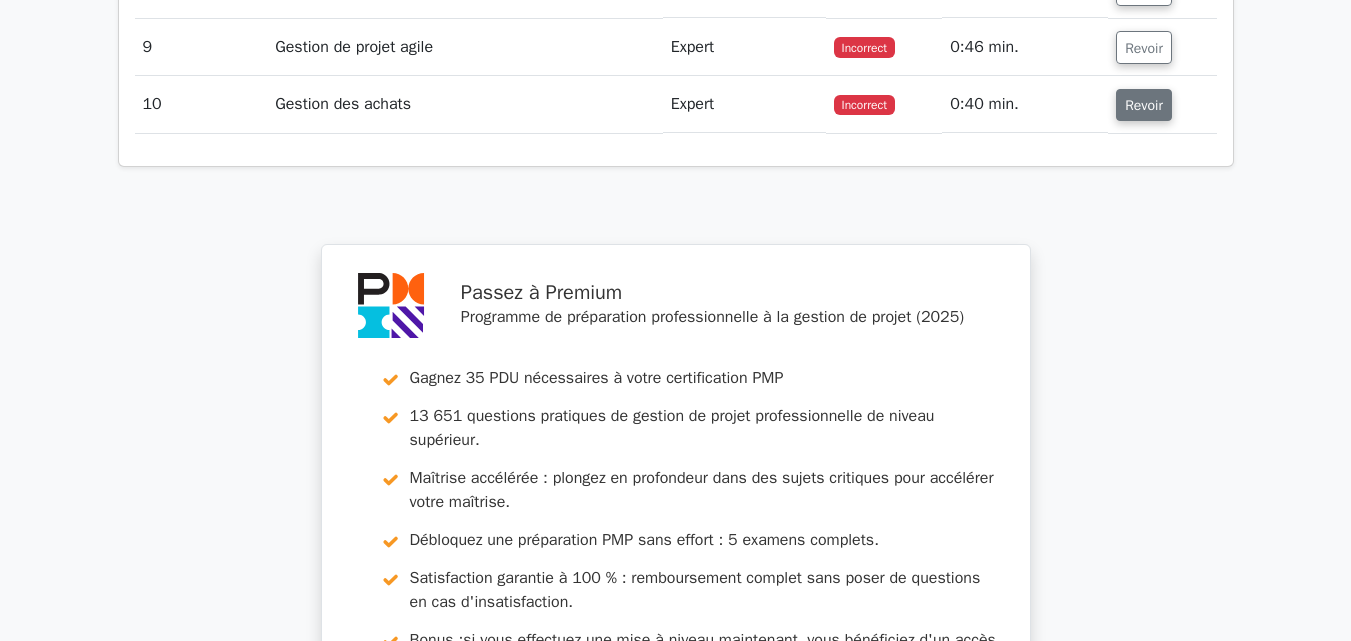 click on "Revoir" at bounding box center [1144, 105] 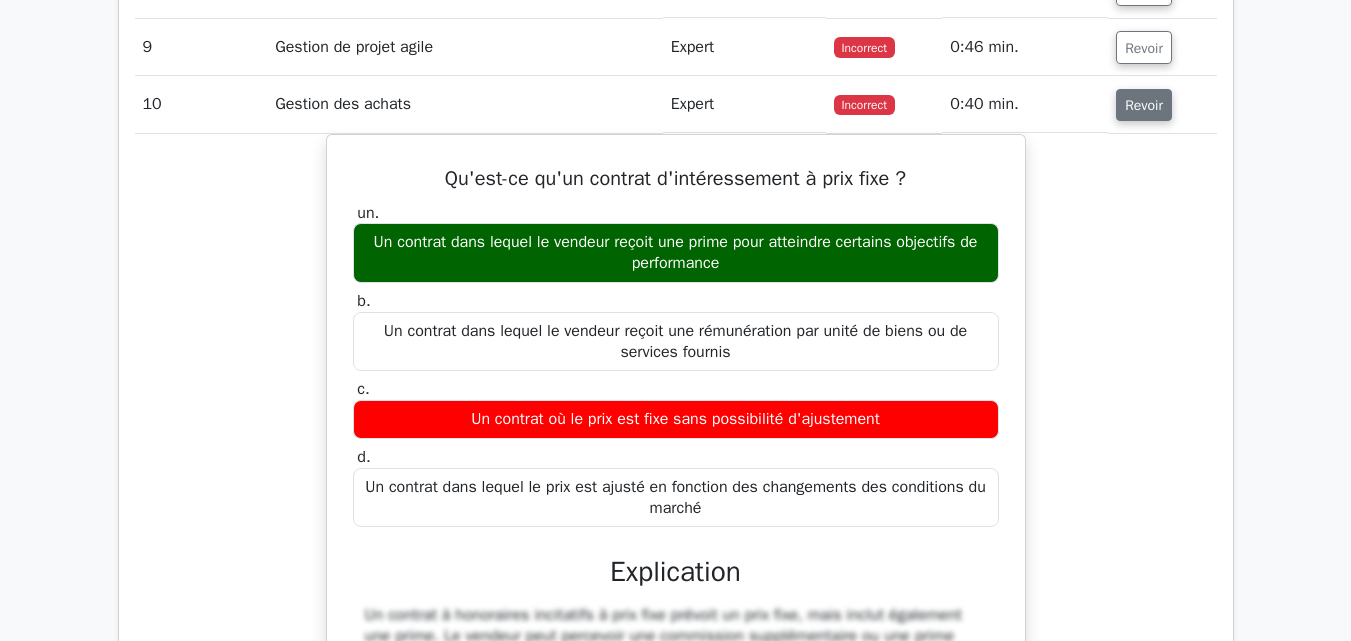 click on "Revoir" at bounding box center (1144, 105) 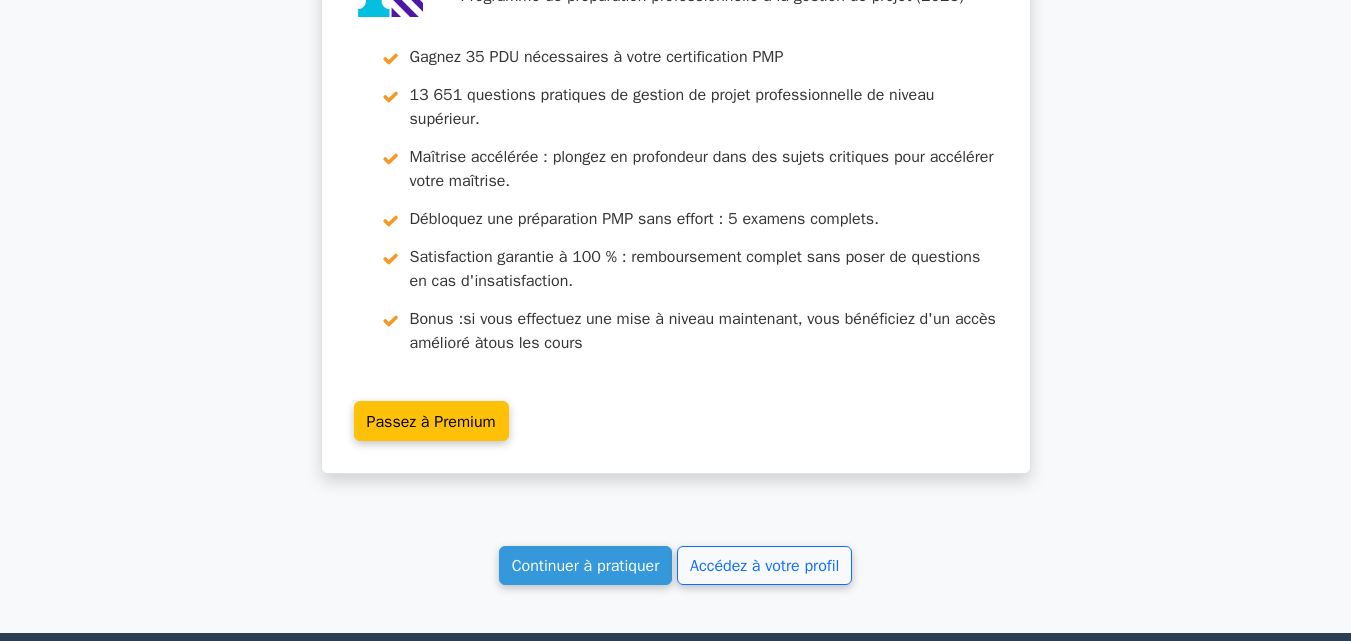 scroll, scrollTop: 2748, scrollLeft: 0, axis: vertical 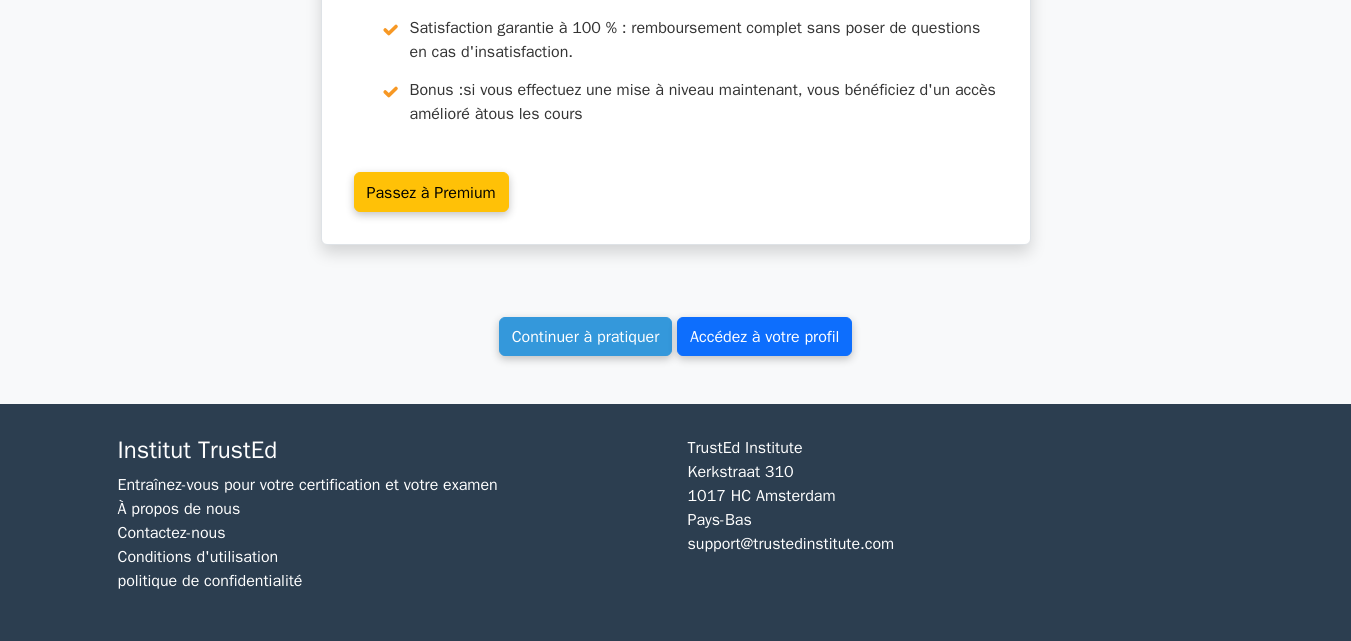 click on "Accédez à votre profil" at bounding box center [764, 337] 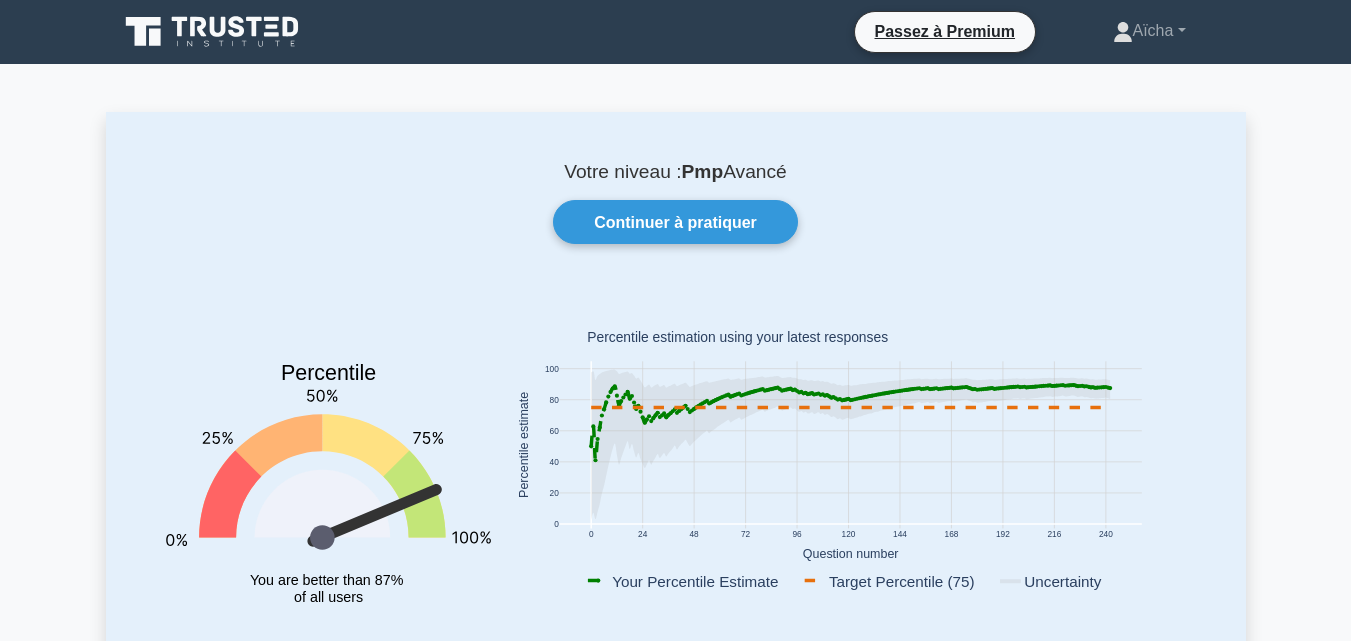 scroll, scrollTop: 0, scrollLeft: 0, axis: both 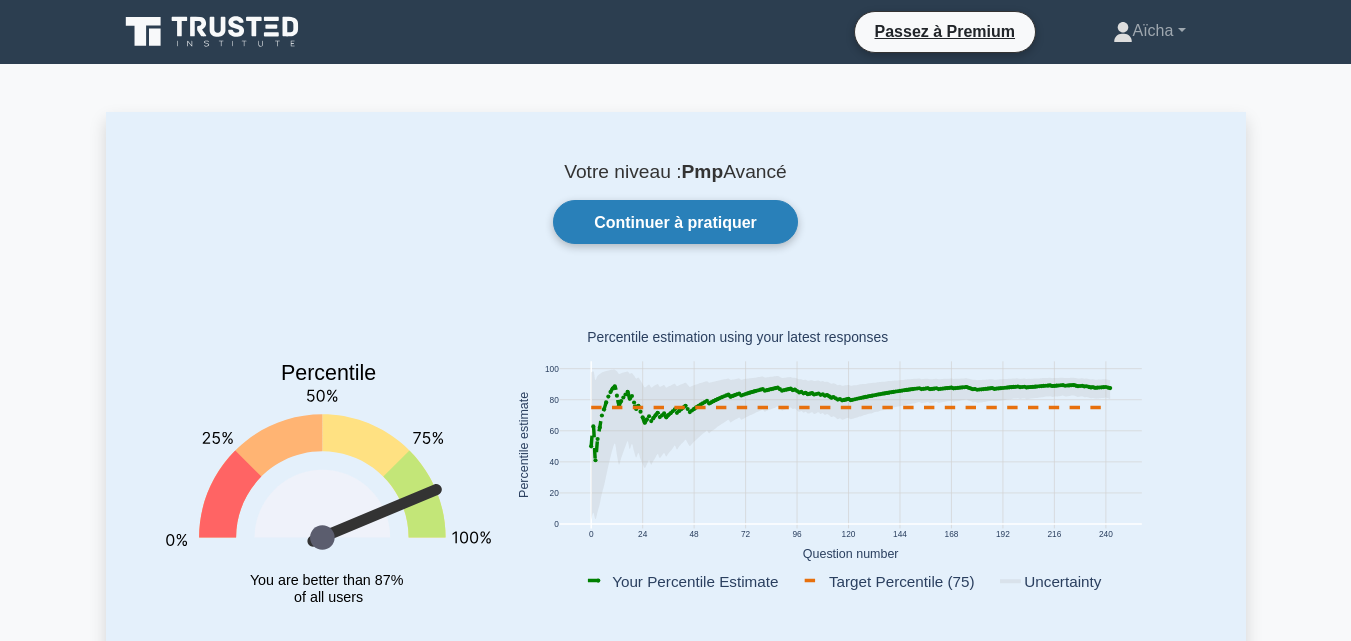 click on "Continuer à pratiquer" at bounding box center [675, 222] 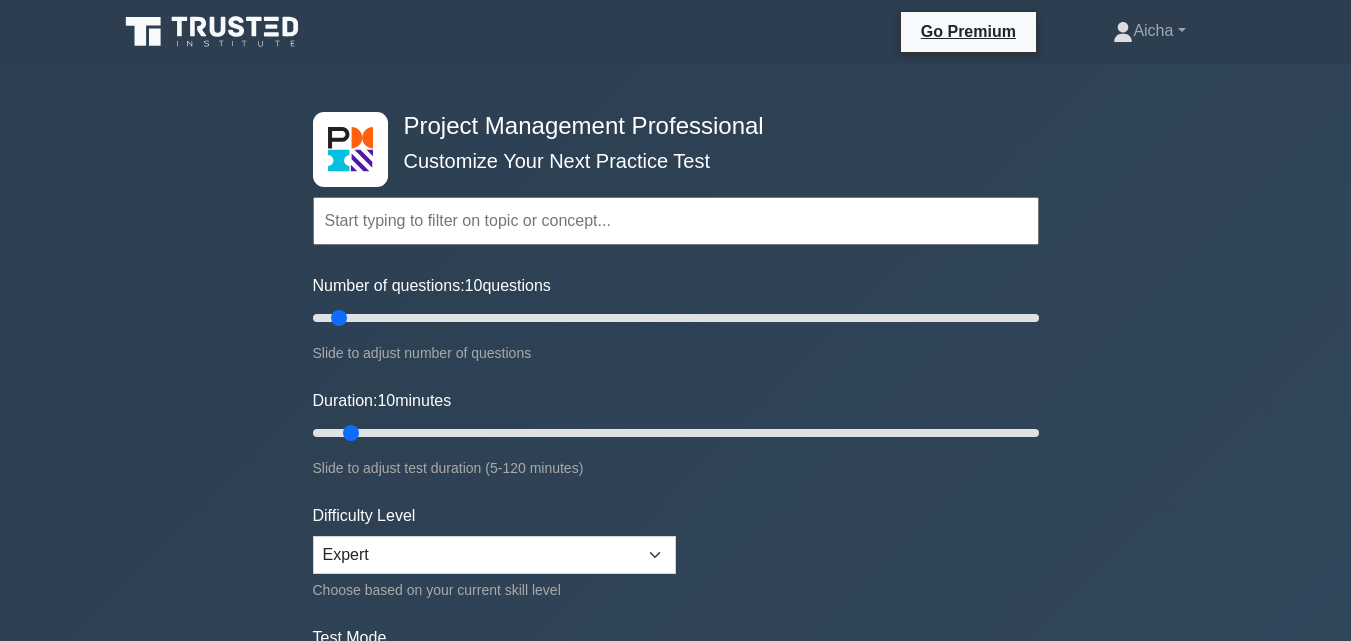 scroll, scrollTop: 0, scrollLeft: 0, axis: both 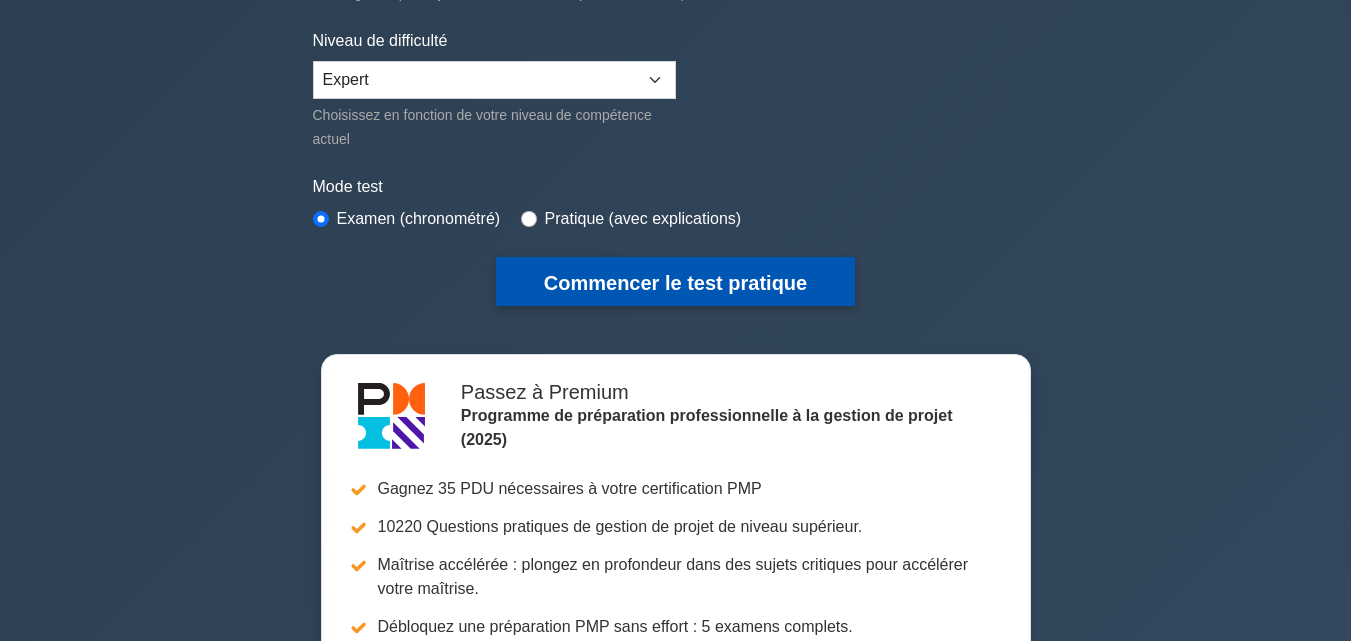 click on "Commencer le test pratique" at bounding box center [675, 283] 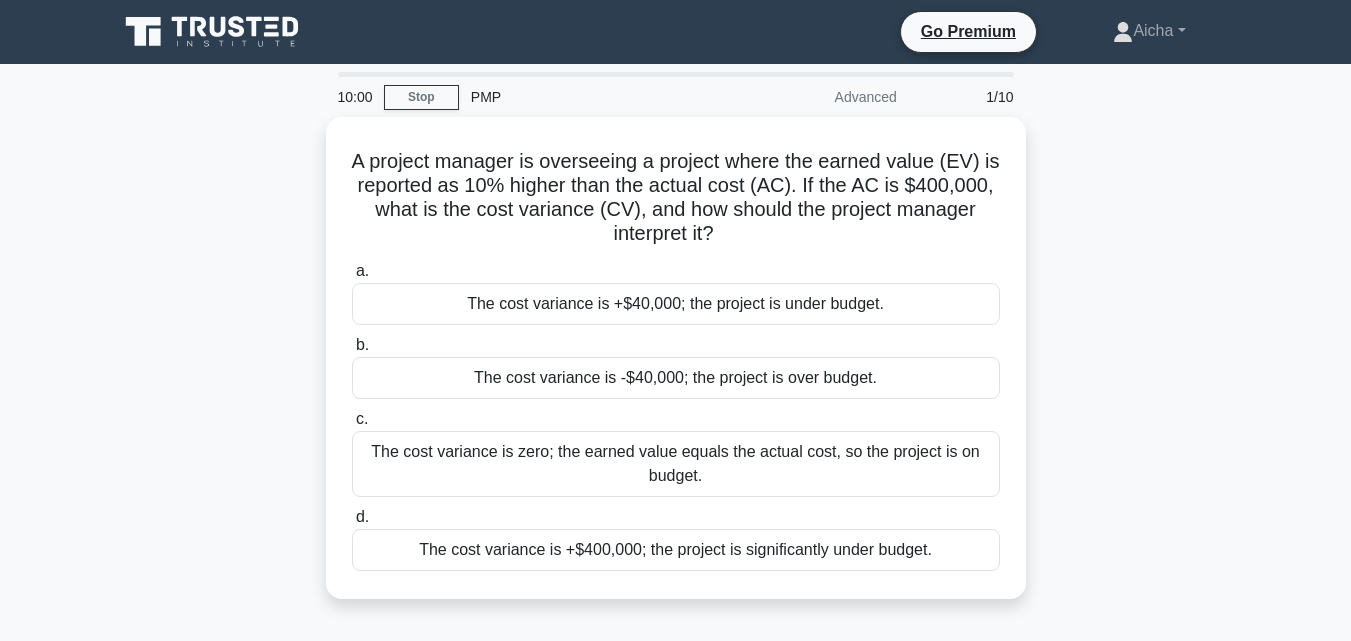 scroll, scrollTop: 0, scrollLeft: 0, axis: both 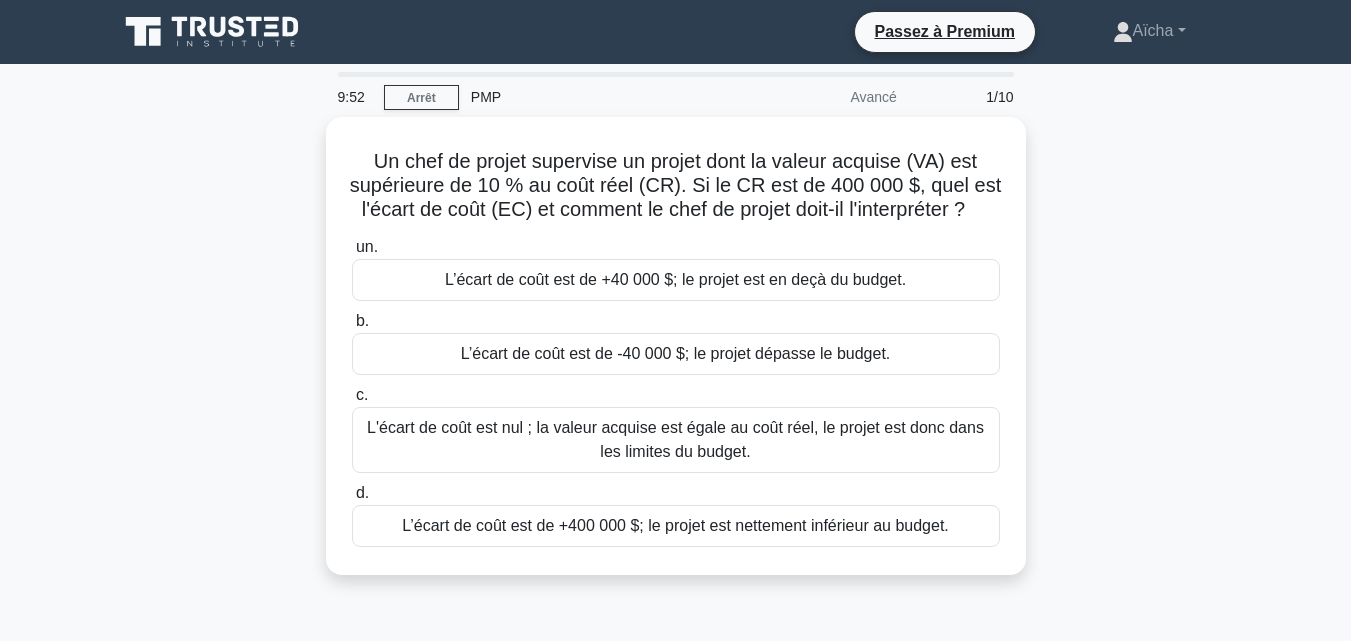 click on "Un chef de projet supervise un projet dont la valeur acquise (VA) est supérieure de 10 % au coût réel (CR). Si le CR est de 400 000 $, quel est l'écart de coût (EC) et comment le chef de projet doit-il l'interpréter ?
.spinner_0XTQ{transform-origin:center;animation:spinner_y6GP .75s linear infinite}@keyframes spinner_y6GP{100%{transform:rotate(360deg)}}
un.
b. c. d." at bounding box center (676, 358) 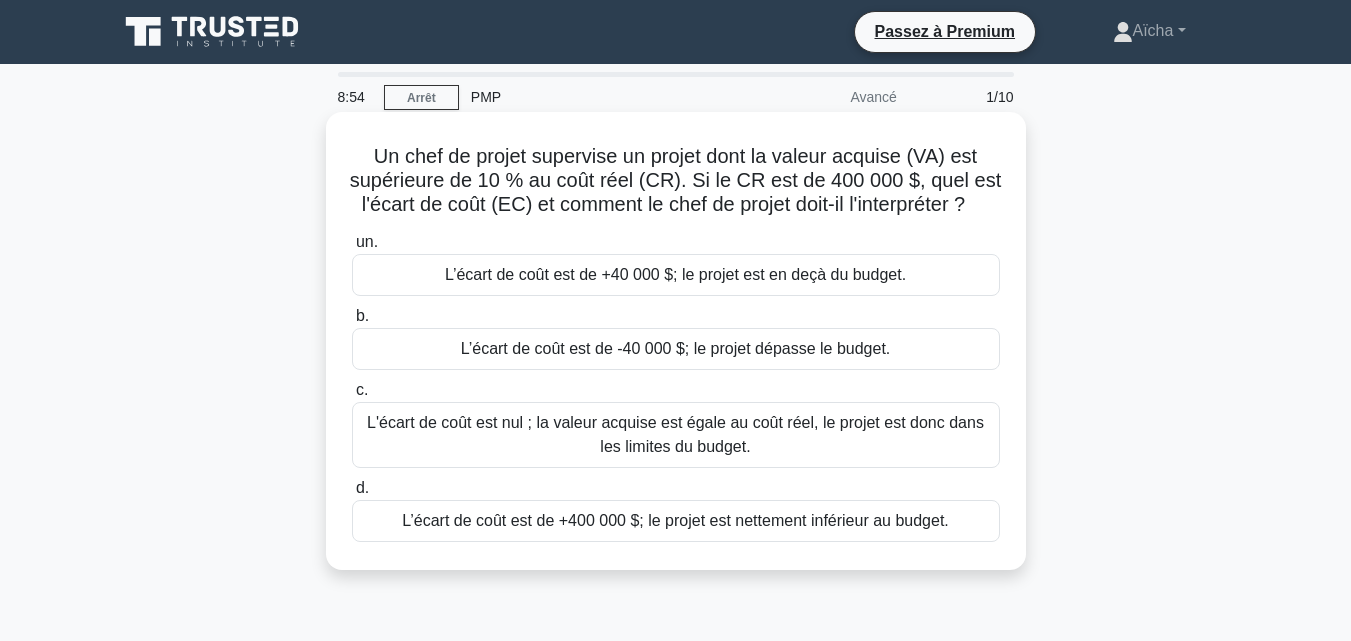 click on "L’écart de coût est de +40 000 $; le projet est en deçà du budget." at bounding box center (675, 274) 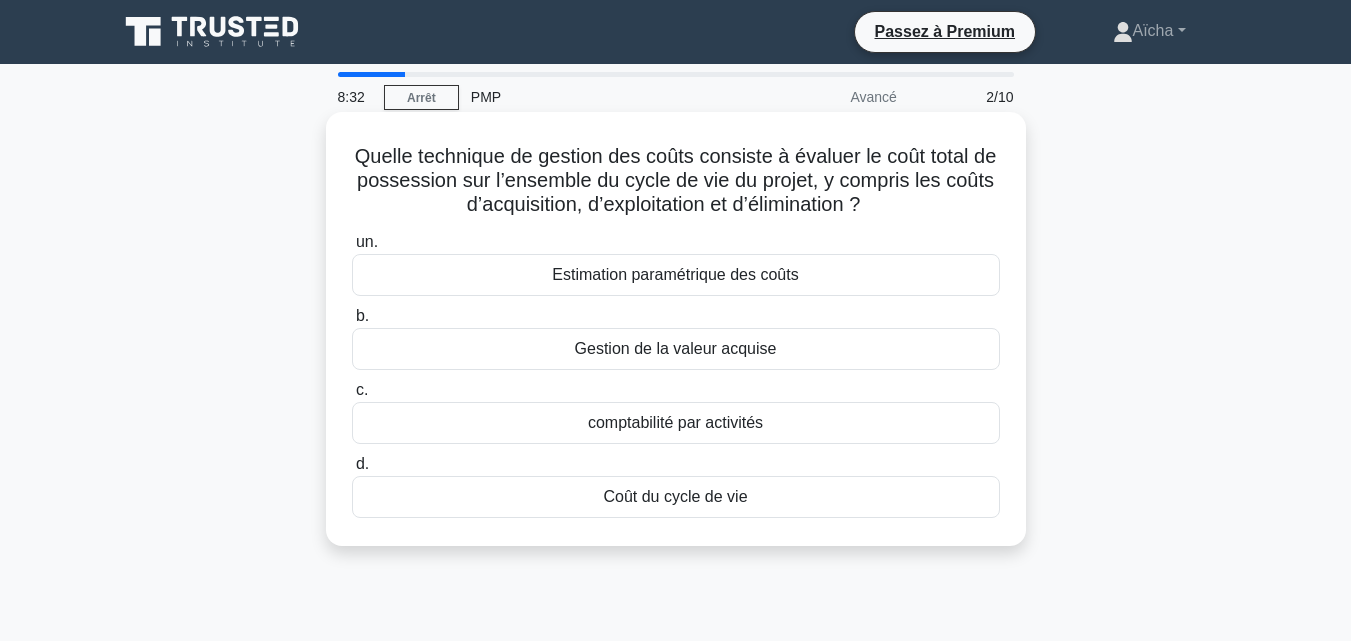 click on "Coût du cycle de vie" at bounding box center (675, 496) 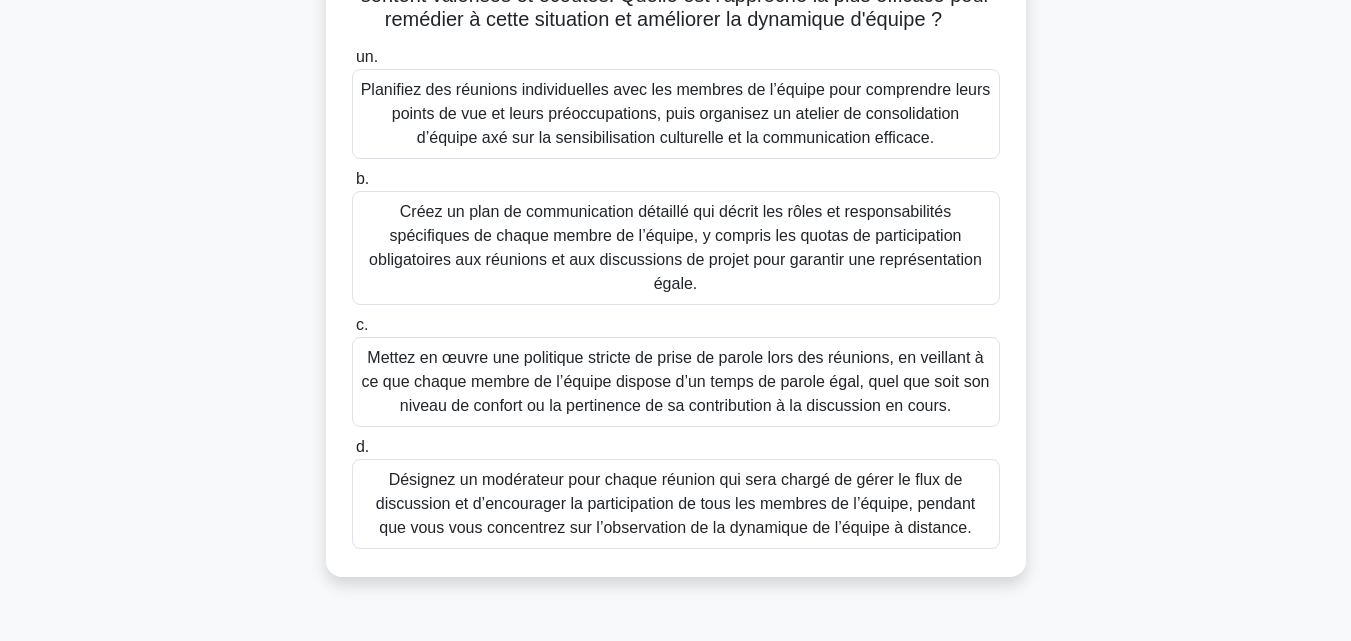 scroll, scrollTop: 306, scrollLeft: 0, axis: vertical 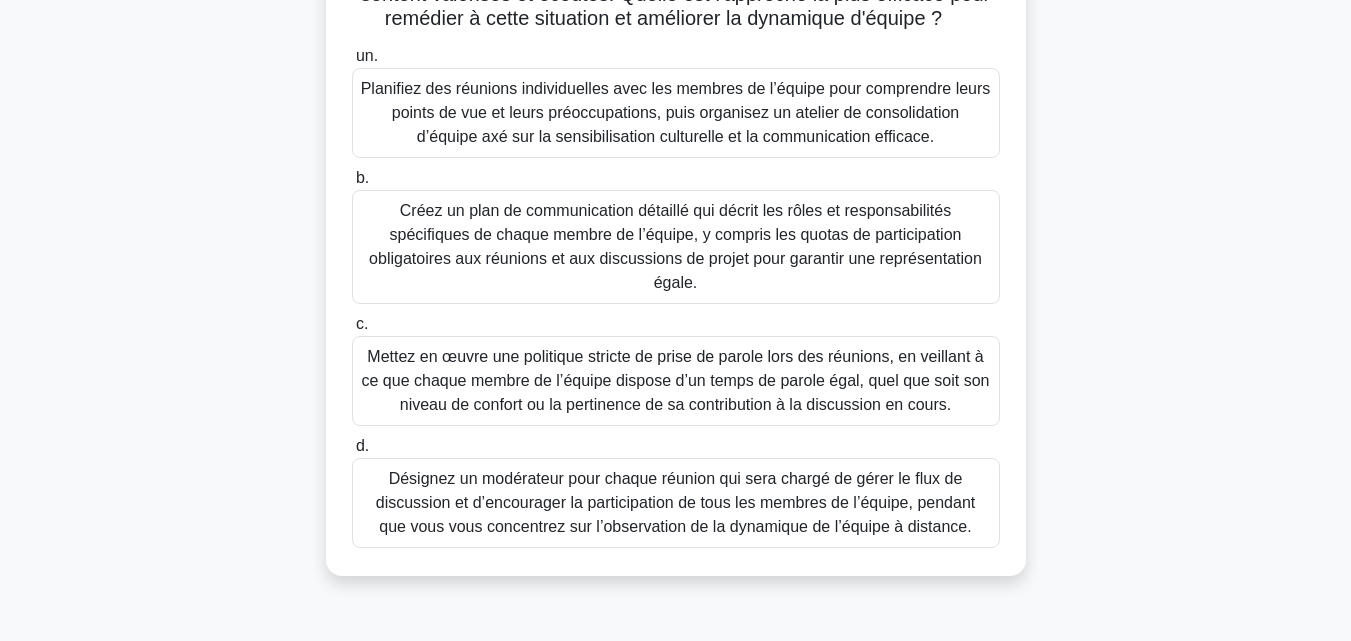 click on "Désignez un modérateur pour chaque réunion qui sera chargé de gérer le flux de discussion et d’encourager la participation de tous les membres de l’équipe, pendant que vous vous concentrez sur l’observation de la dynamique de l’équipe à distance." at bounding box center [675, 502] 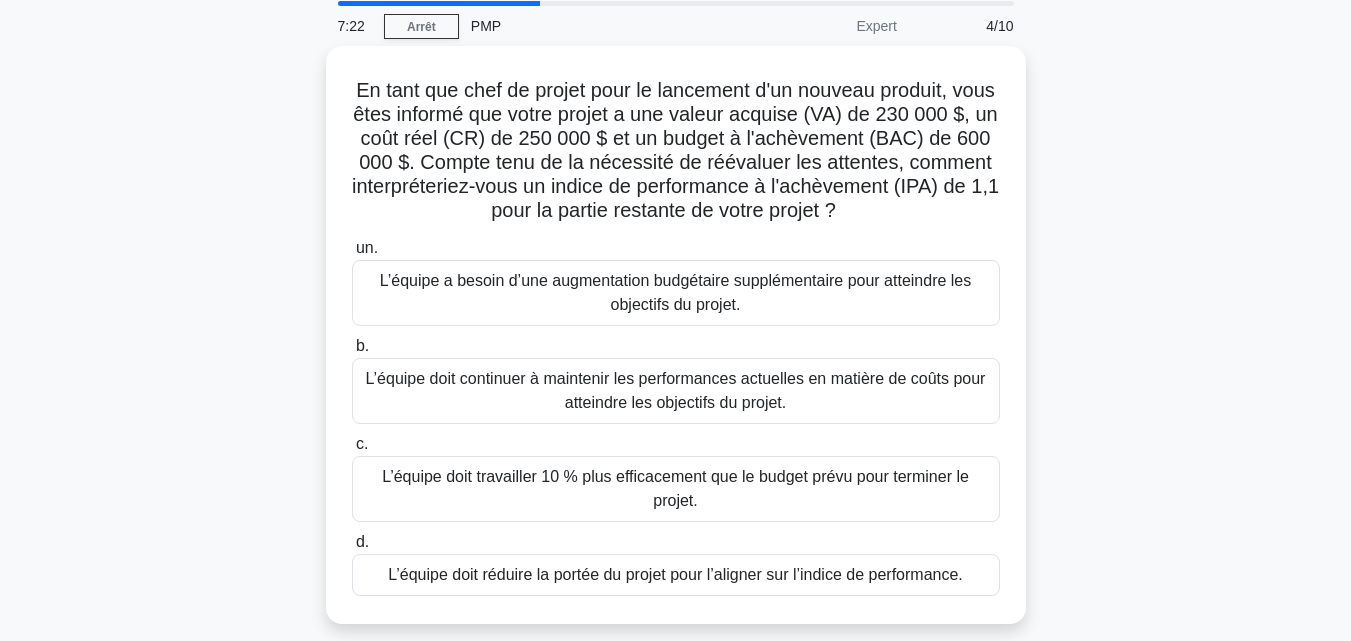 scroll, scrollTop: 83, scrollLeft: 0, axis: vertical 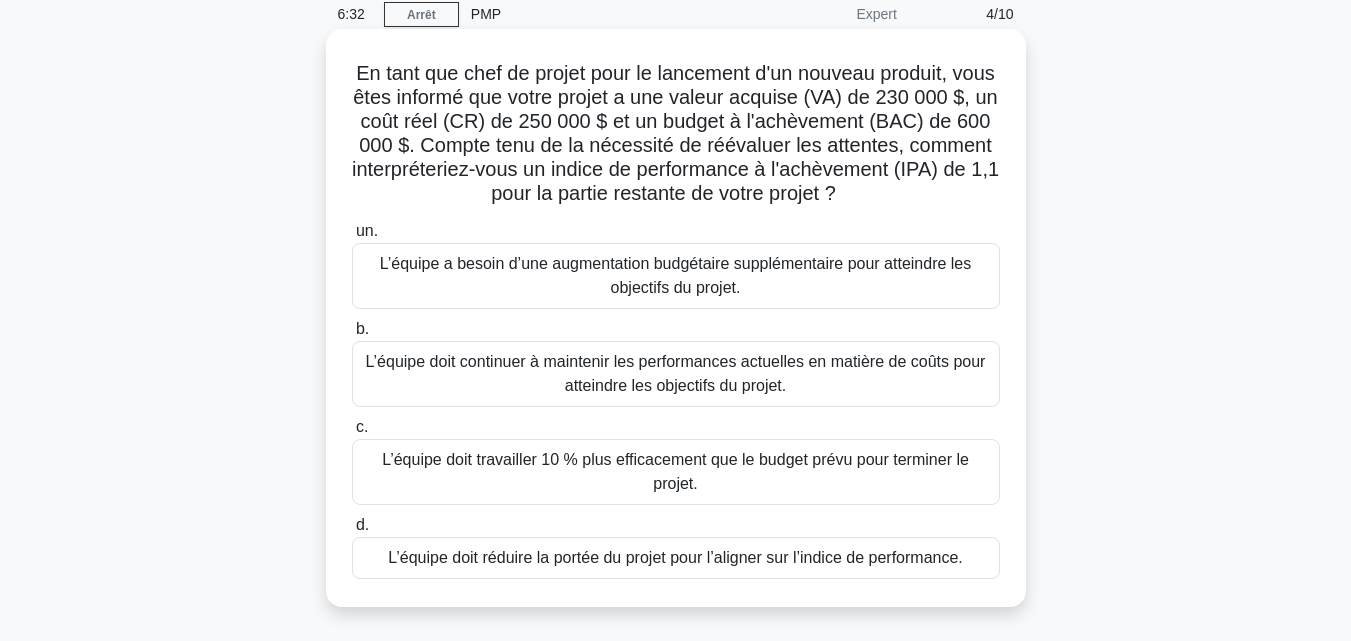 click on "L’équipe doit travailler 10 % plus efficacement que le budget prévu pour terminer le projet." at bounding box center (675, 471) 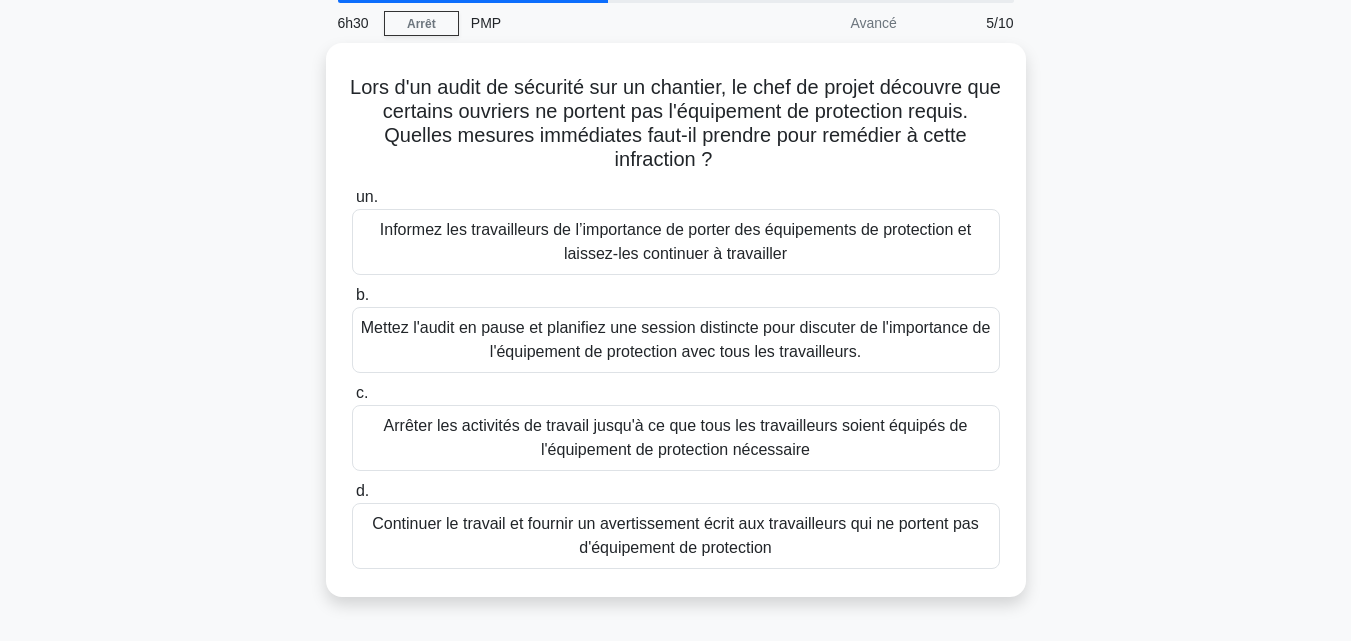 scroll, scrollTop: 80, scrollLeft: 0, axis: vertical 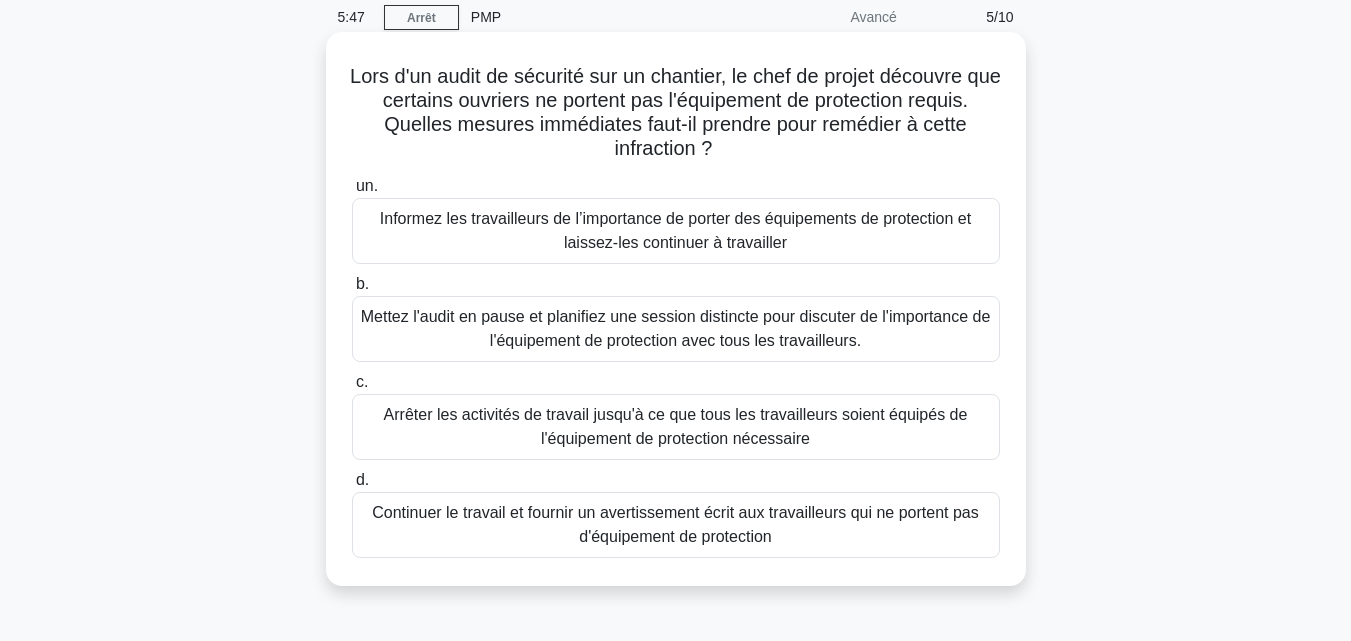 click on "Arrêter les activités de travail jusqu'à ce que tous les travailleurs soient équipés de l'équipement de protection nécessaire" at bounding box center [676, 426] 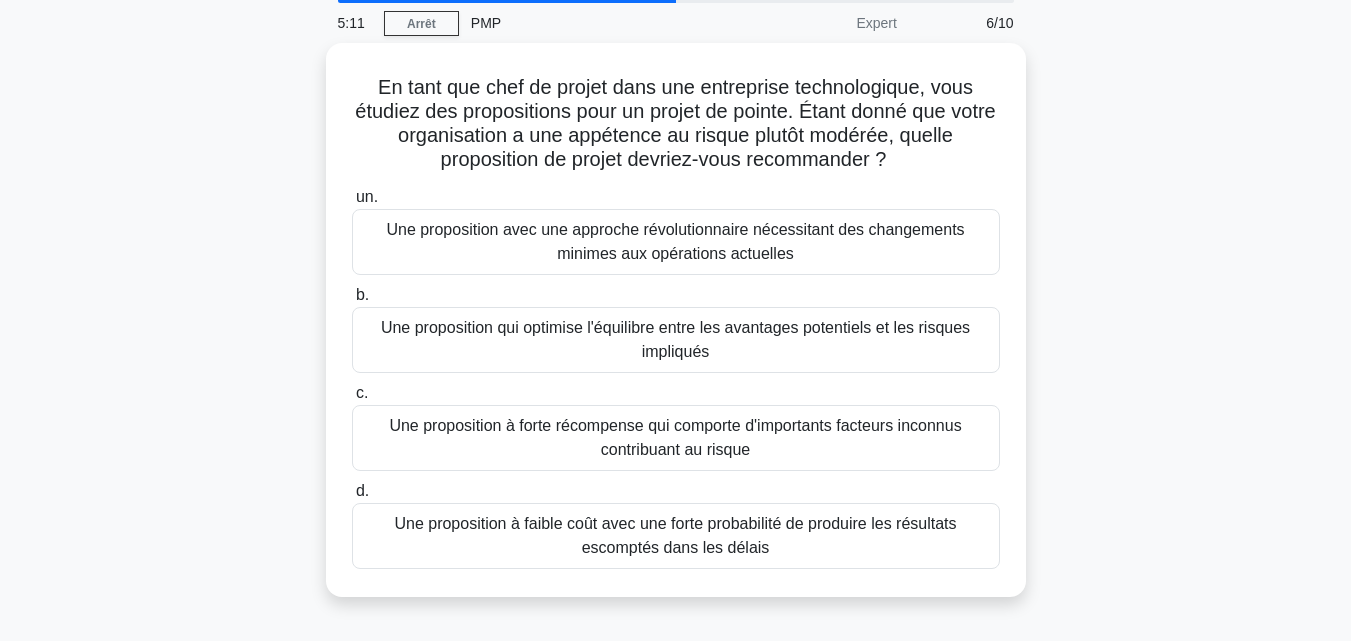 scroll, scrollTop: 75, scrollLeft: 0, axis: vertical 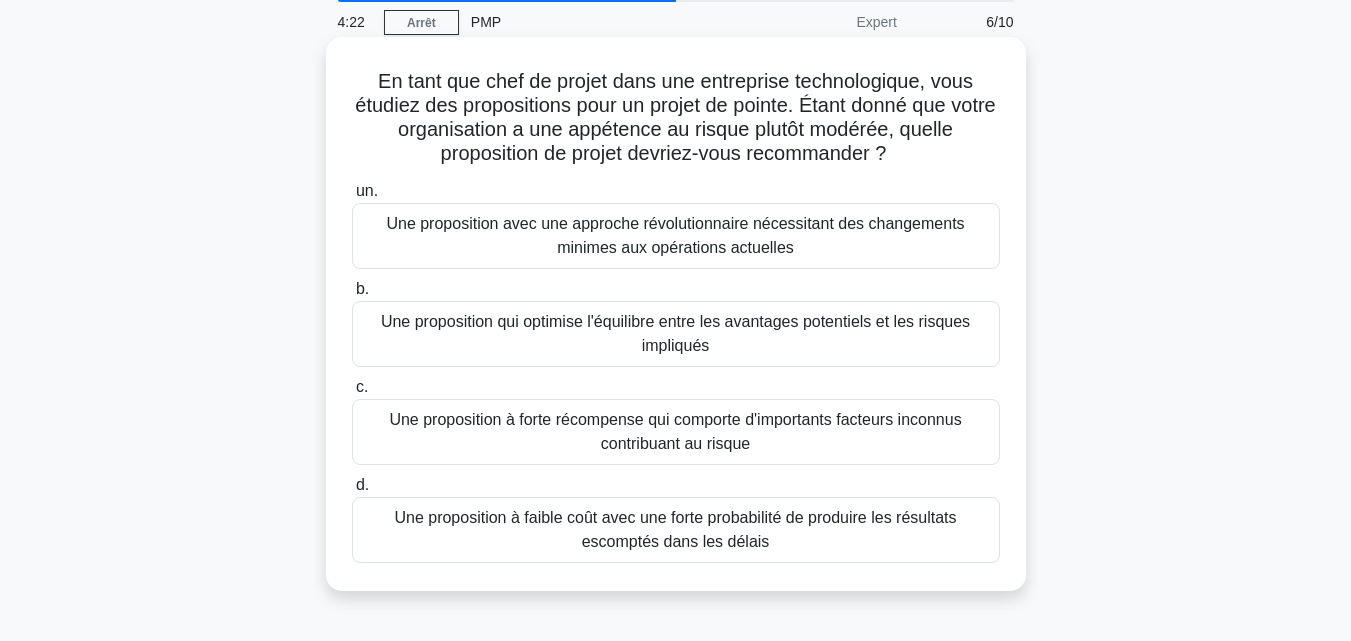 click on "Une proposition avec une approche révolutionnaire nécessitant des changements minimes aux opérations actuelles" at bounding box center [676, 236] 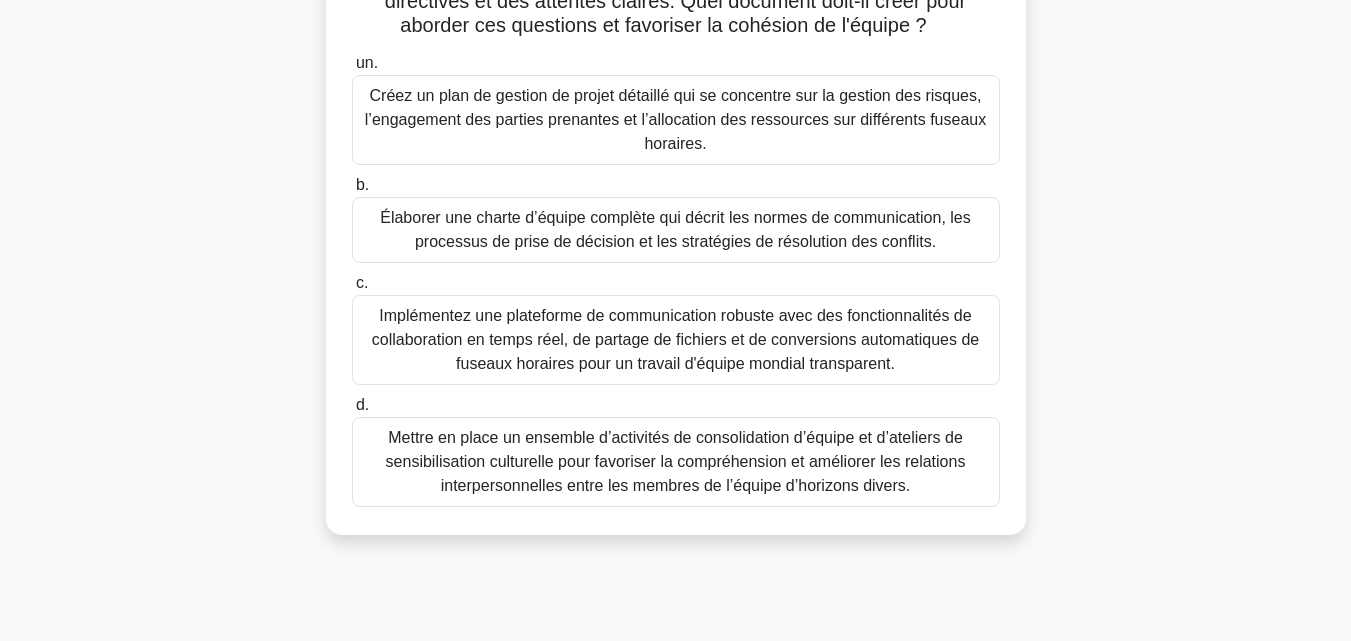 scroll, scrollTop: 281, scrollLeft: 0, axis: vertical 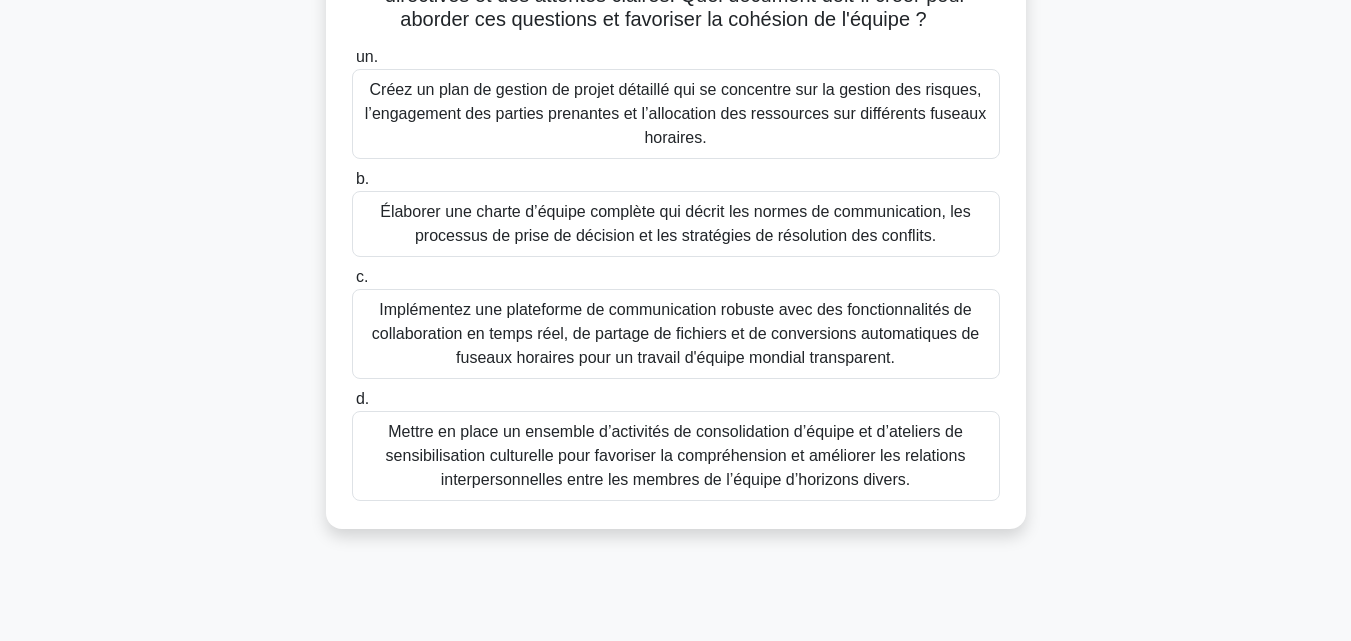 click on "Élaborer une charte d’équipe complète qui décrit les normes de communication, les processus de prise de décision et les stratégies de résolution des conflits." at bounding box center (675, 223) 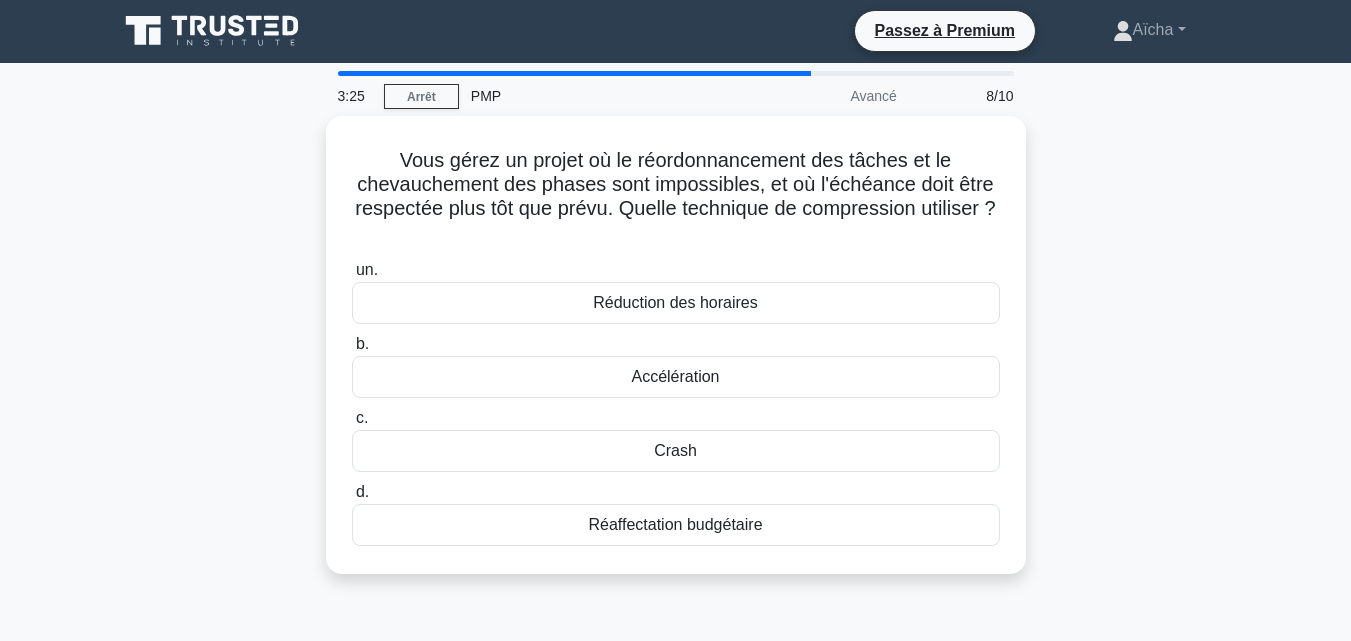 scroll, scrollTop: 0, scrollLeft: 0, axis: both 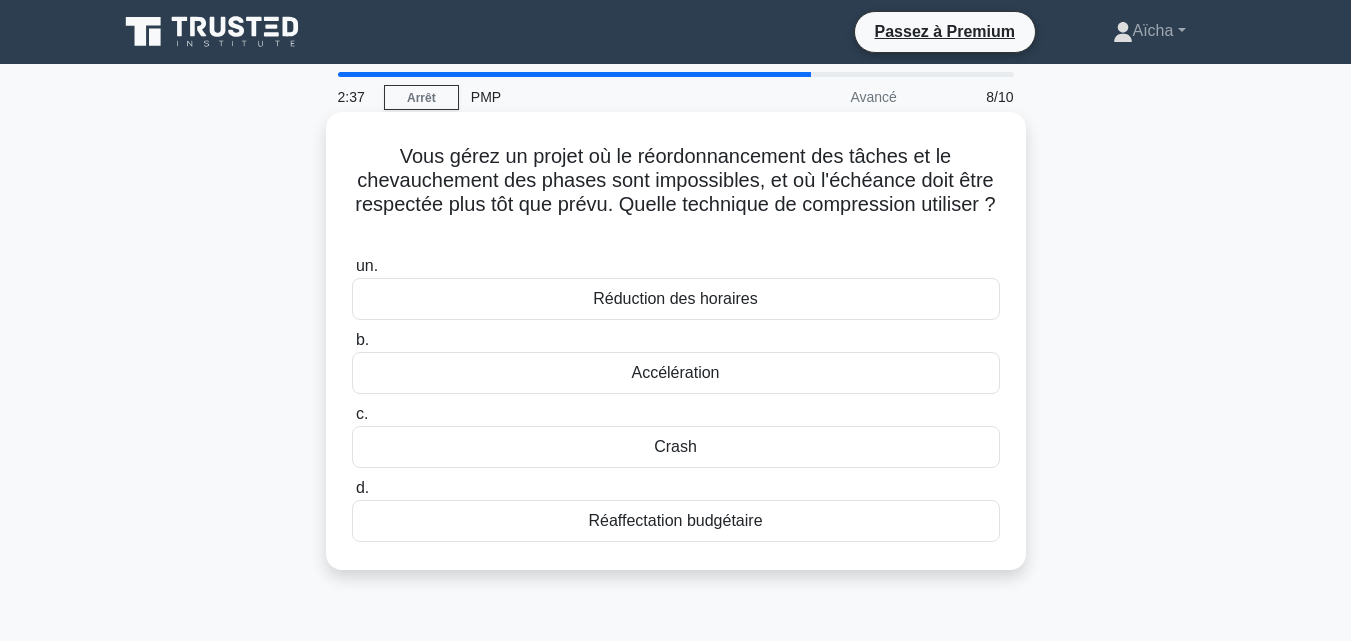 click on "Accélération" at bounding box center [675, 372] 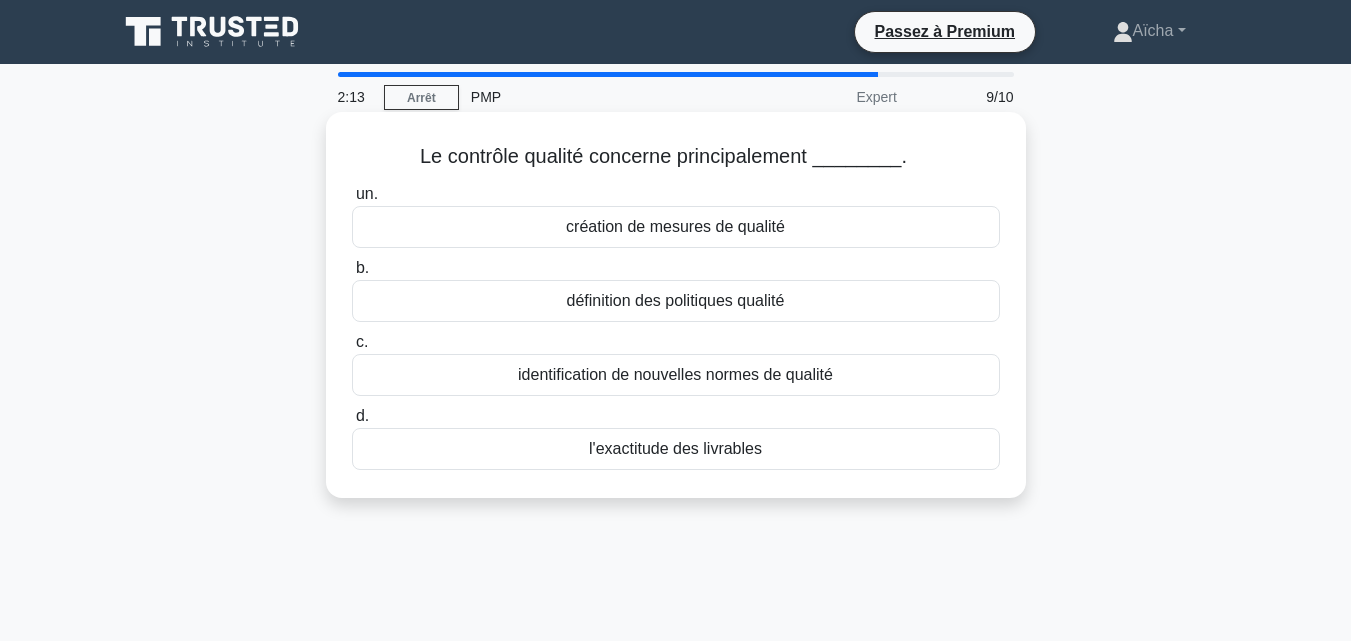 click on "l'exactitude des livrables" at bounding box center (675, 448) 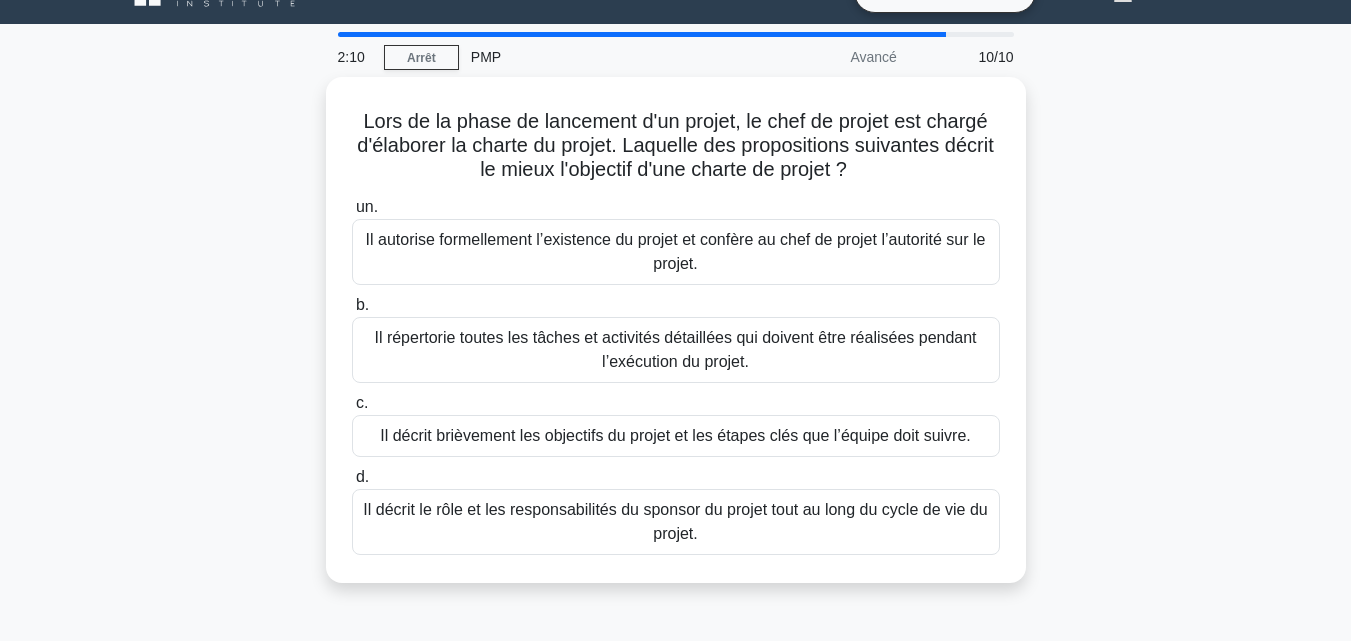 scroll, scrollTop: 42, scrollLeft: 0, axis: vertical 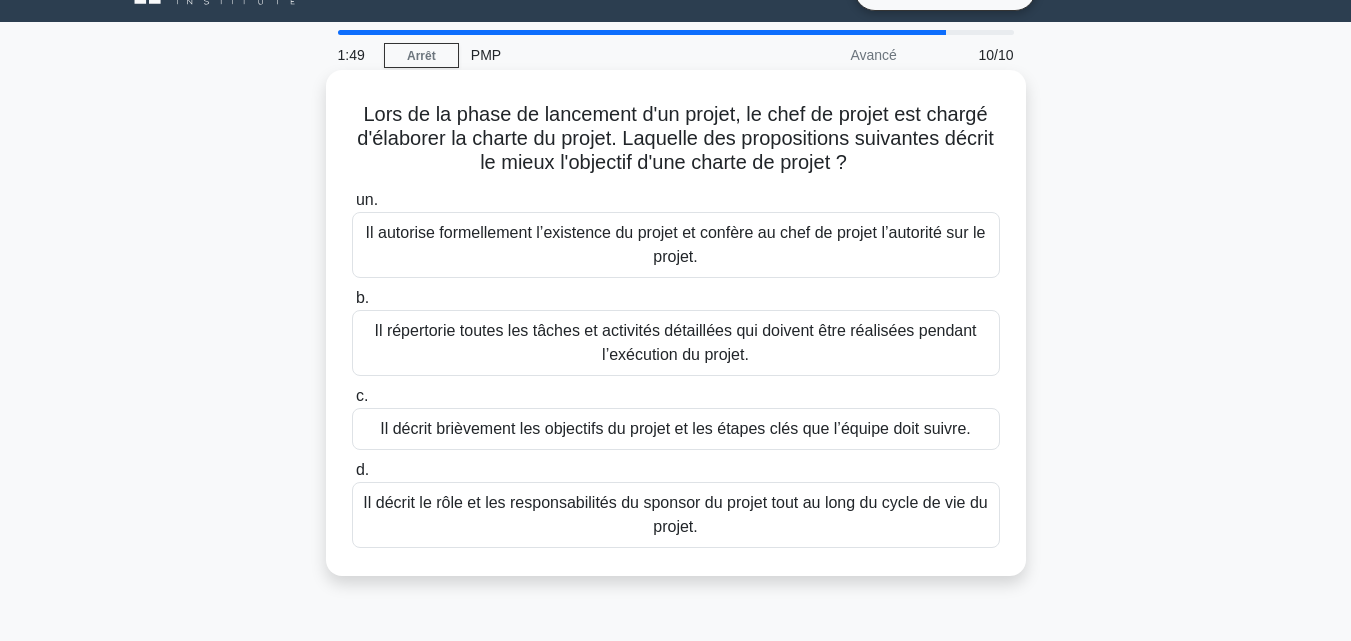 click on "Il autorise formellement l’existence du projet et confère au chef de projet l’autorité sur le projet." at bounding box center (676, 245) 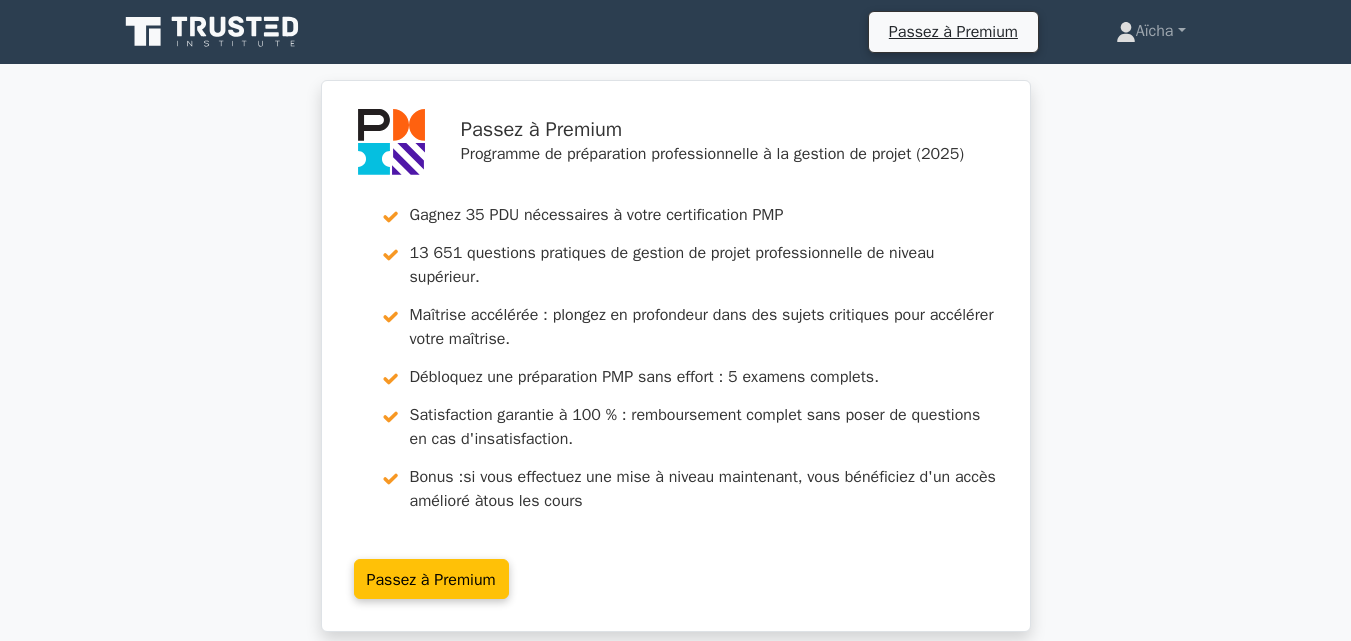 scroll, scrollTop: 0, scrollLeft: 0, axis: both 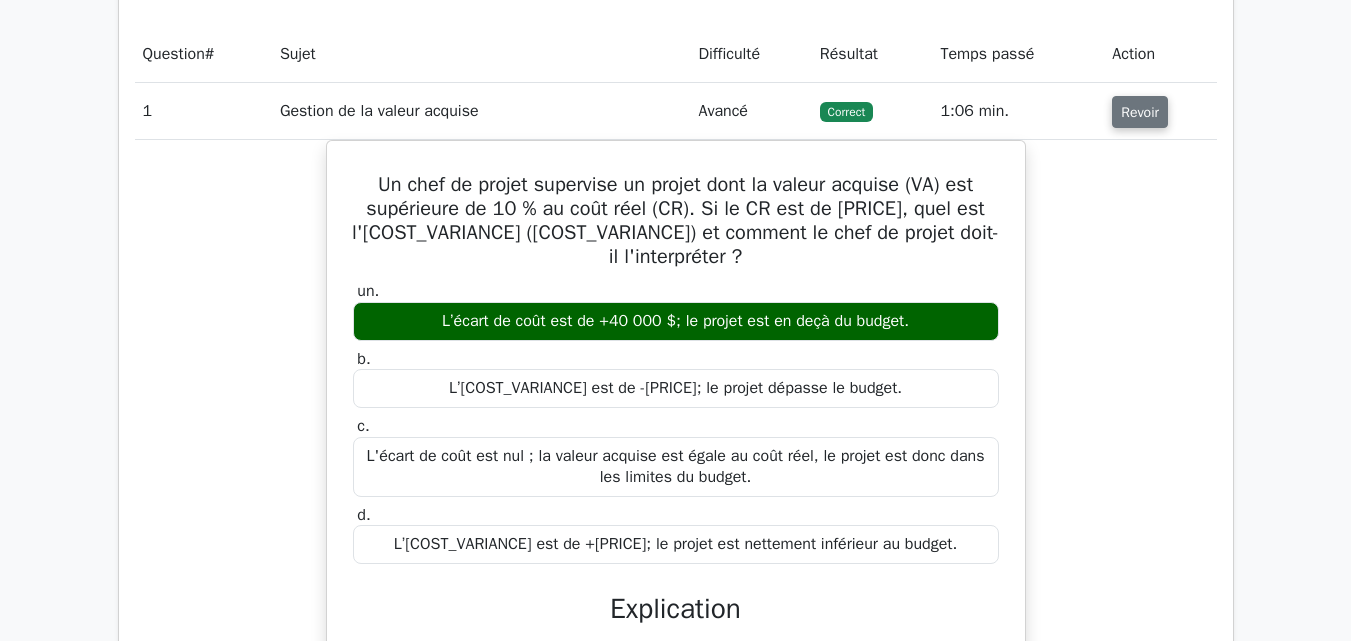 click on "Revoir" at bounding box center [1140, 112] 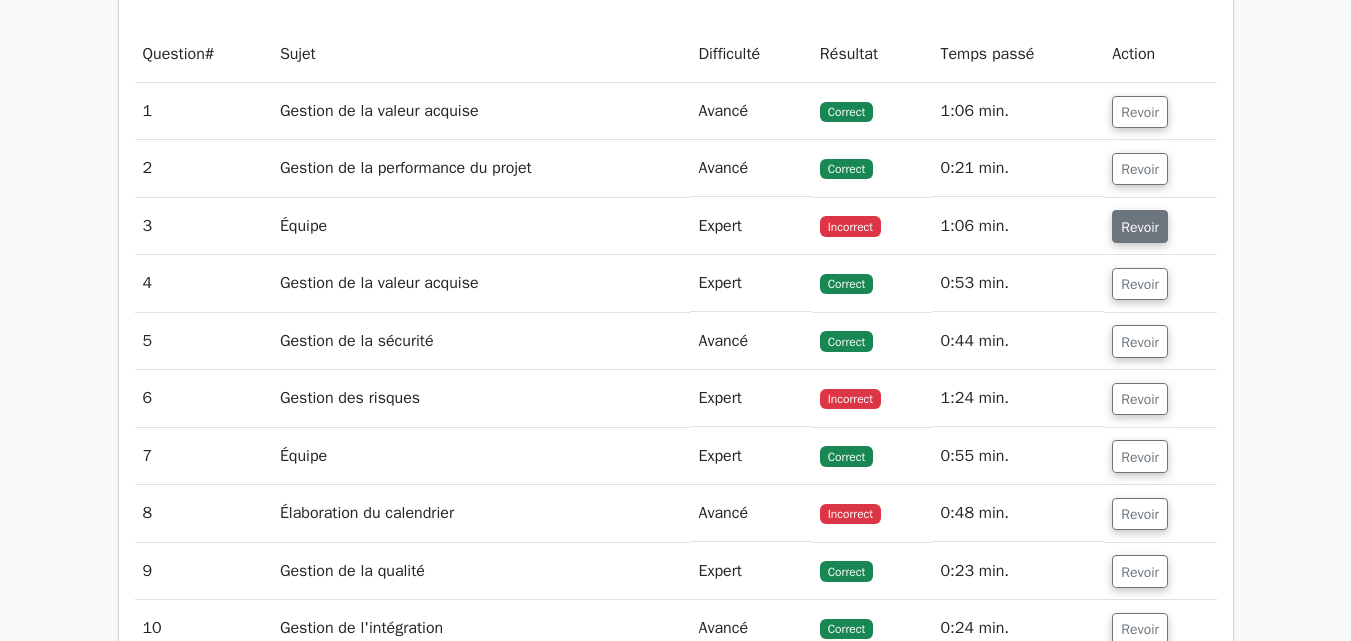 click on "Revoir" at bounding box center (1140, 227) 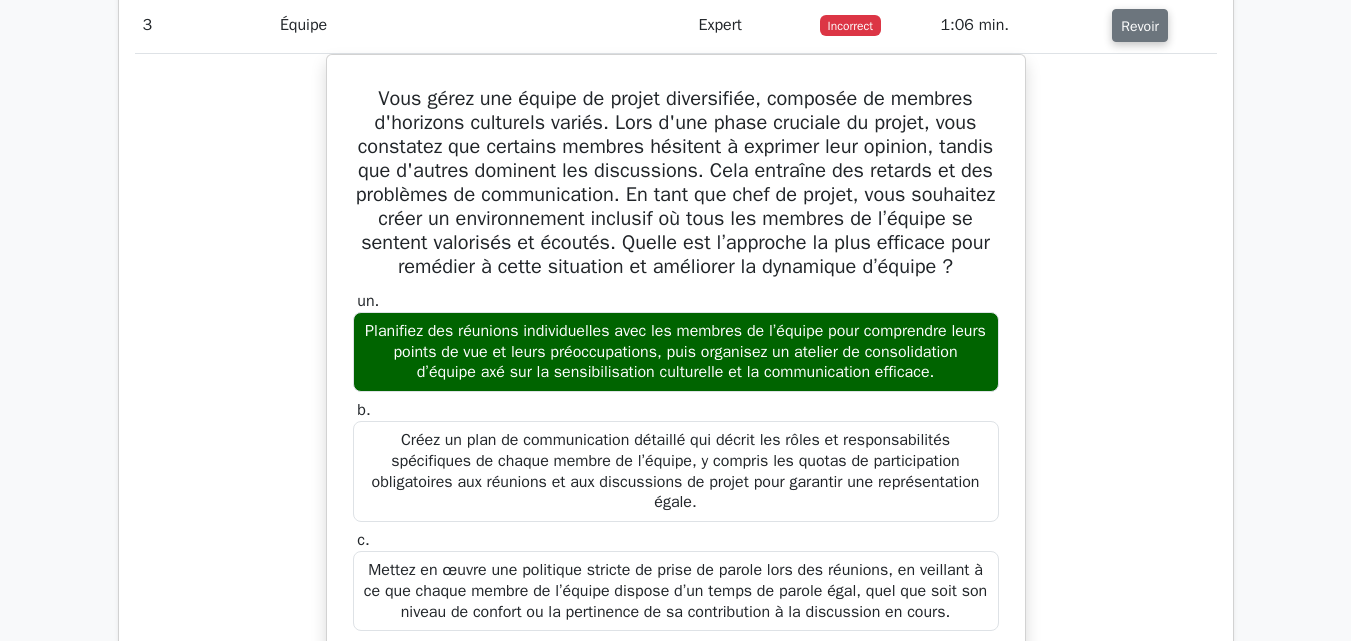 scroll, scrollTop: 1923, scrollLeft: 0, axis: vertical 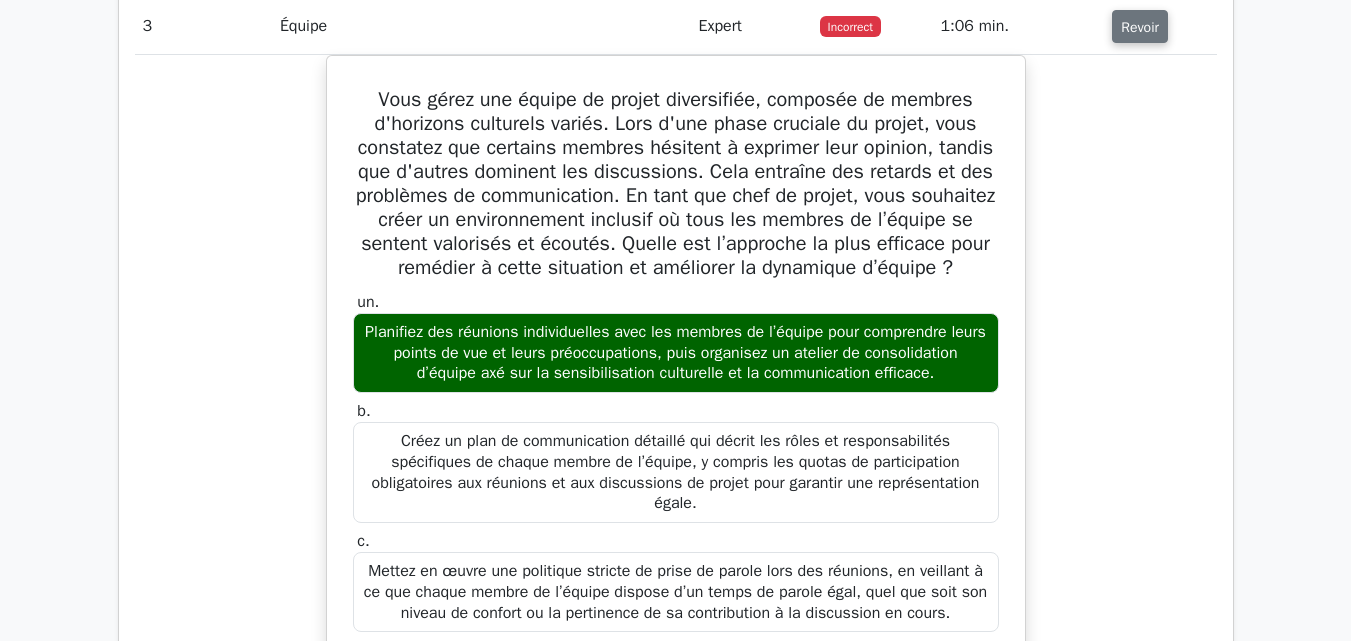 click on "Revoir" at bounding box center (1140, 27) 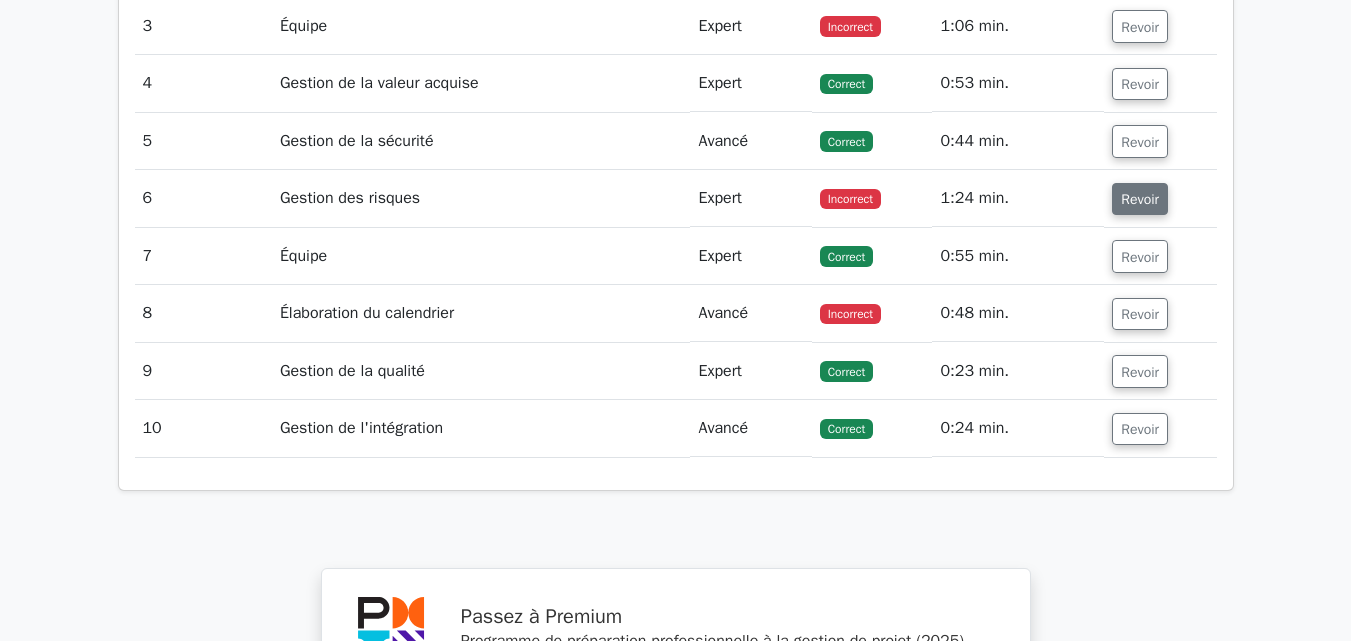 click on "Revoir" at bounding box center [1140, 199] 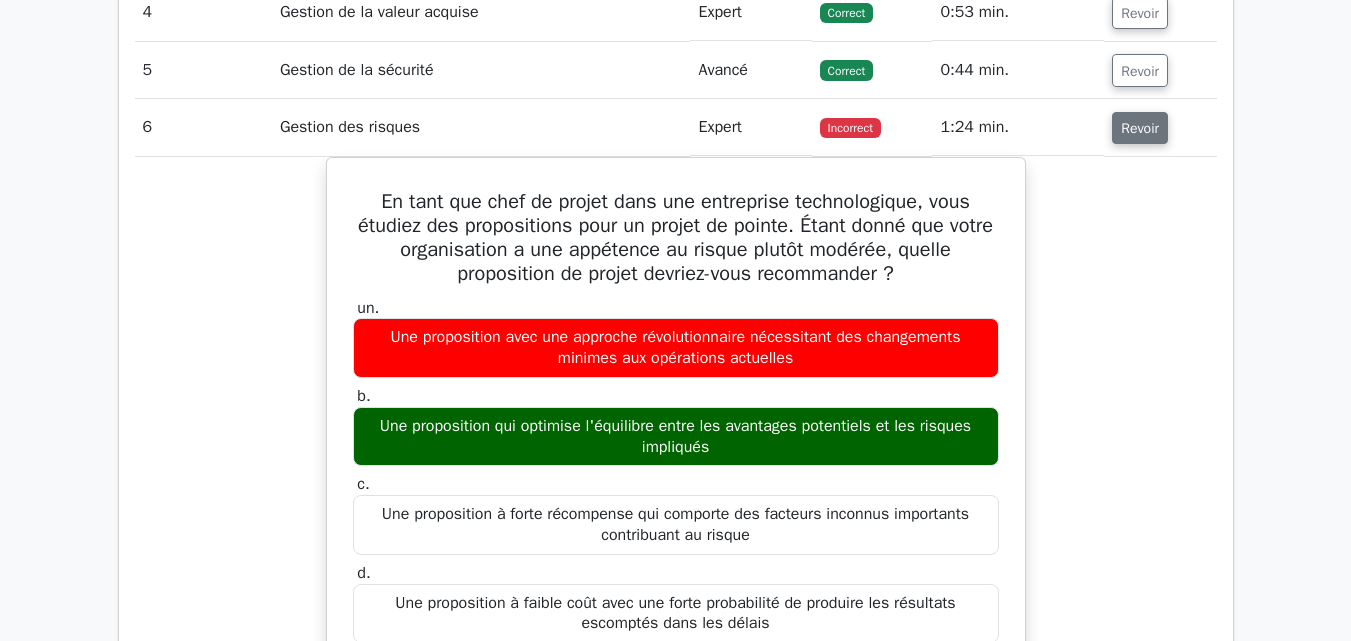 scroll, scrollTop: 1988, scrollLeft: 0, axis: vertical 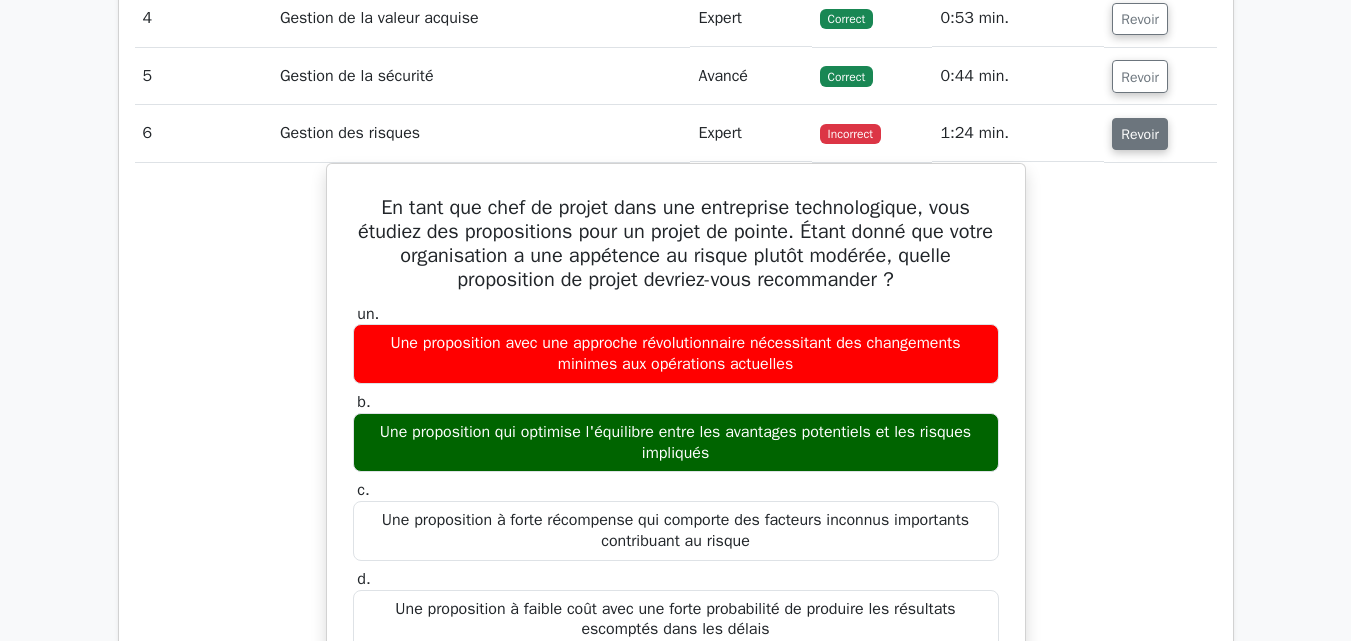 click on "Revoir" at bounding box center [1140, 134] 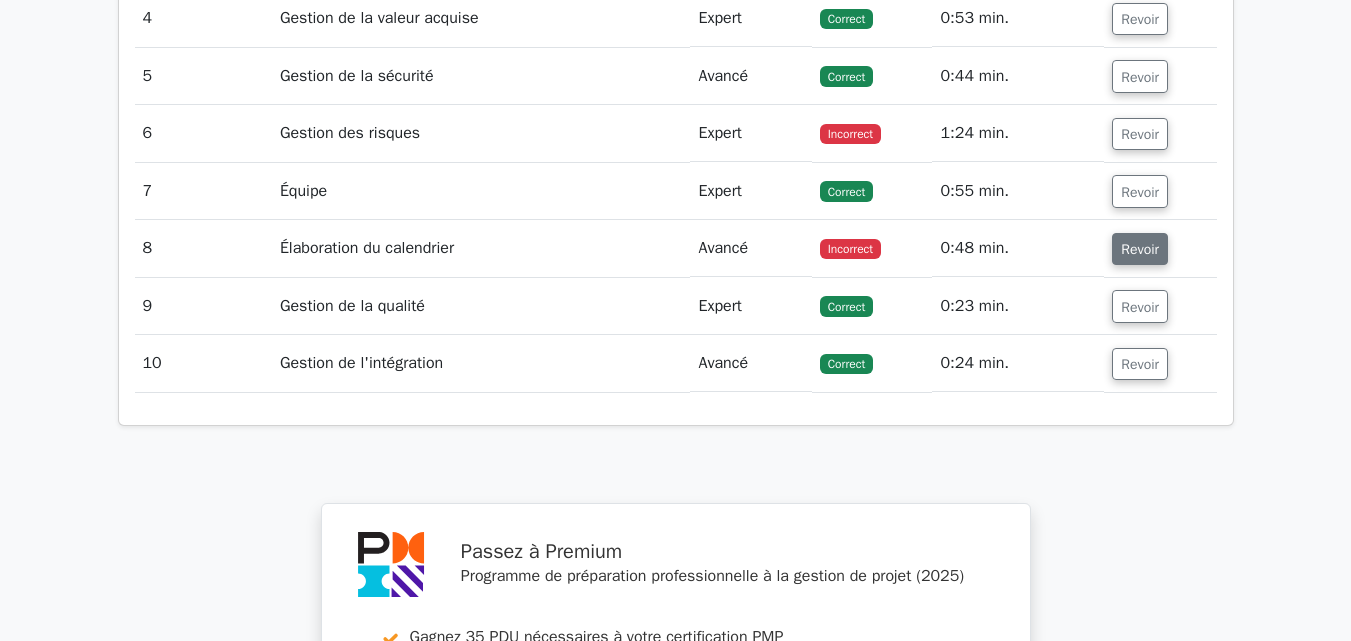 click on "Revoir" at bounding box center (1140, 249) 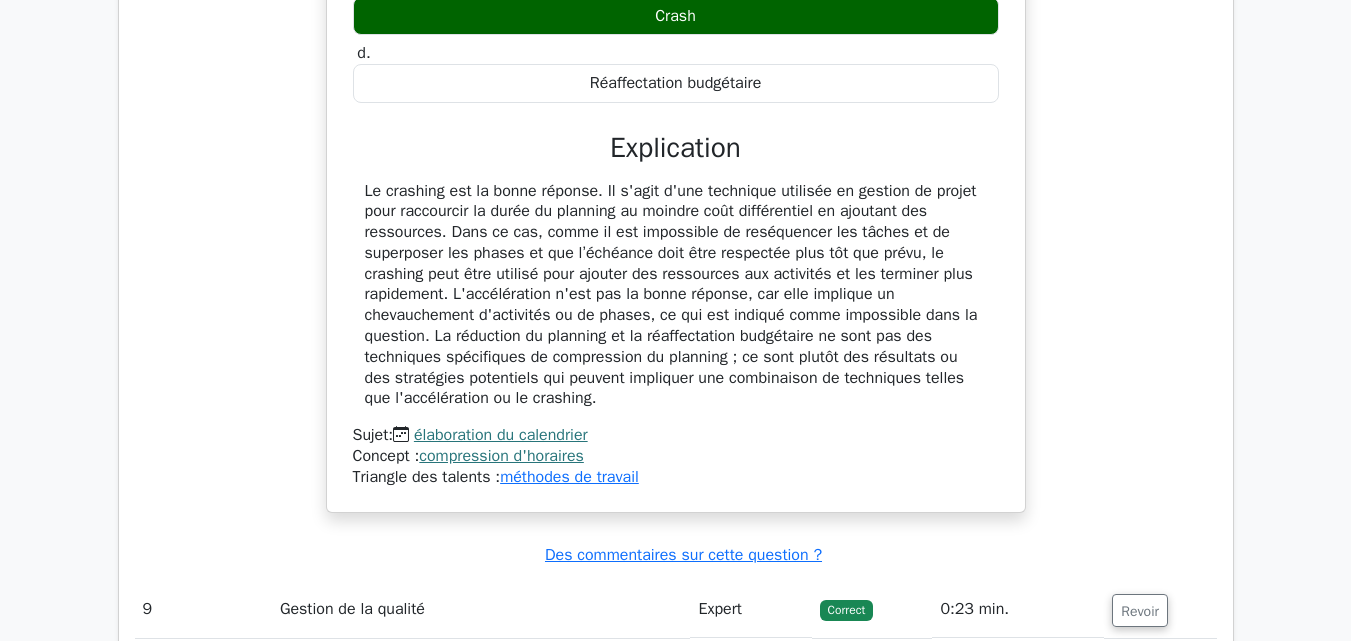 scroll, scrollTop: 2541, scrollLeft: 0, axis: vertical 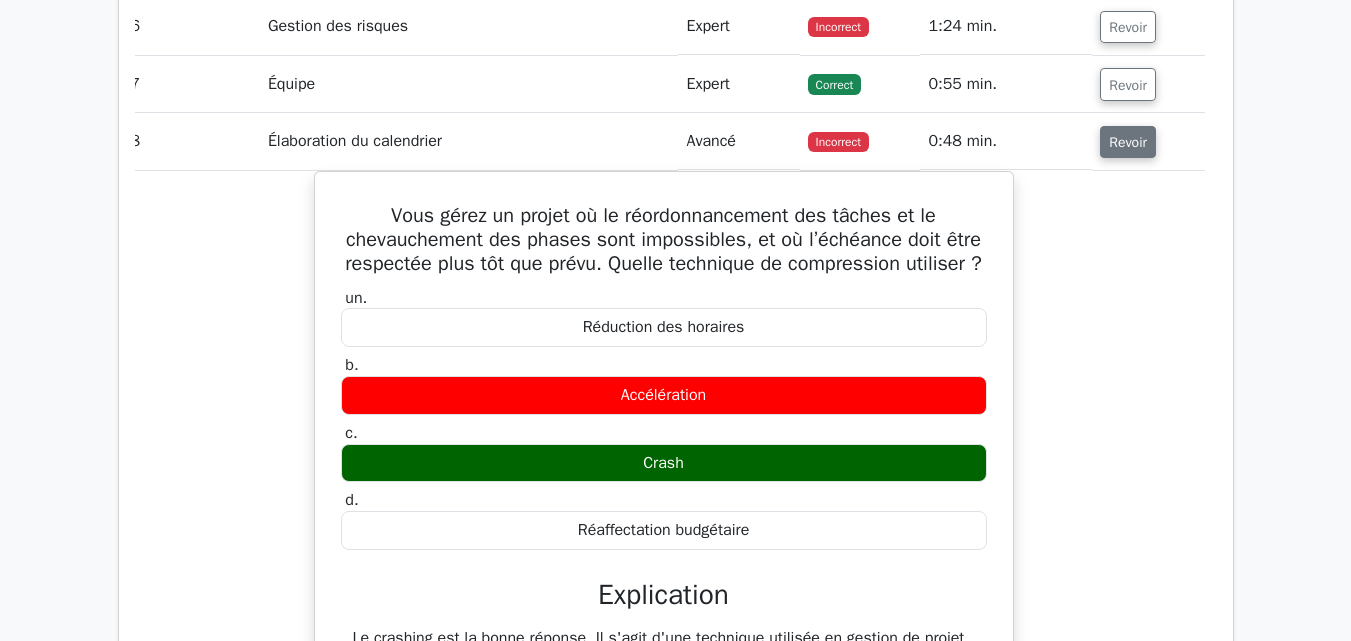 click on "Revoir" at bounding box center [1128, 142] 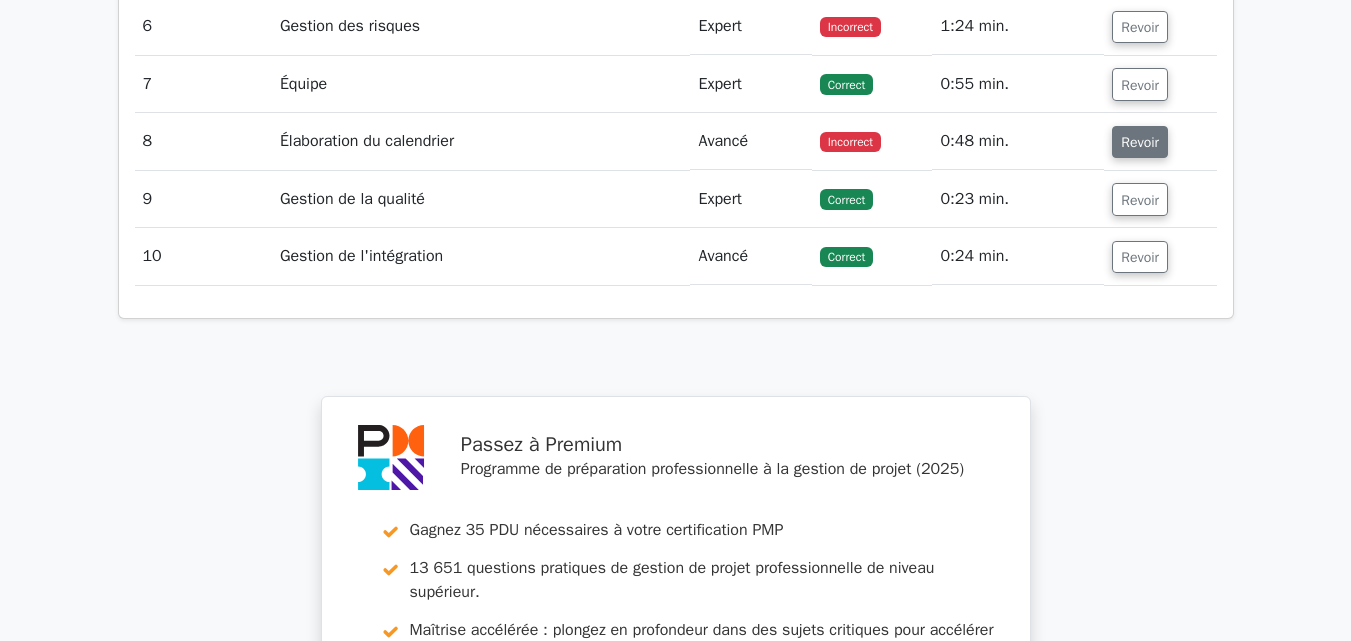 scroll, scrollTop: 0, scrollLeft: 0, axis: both 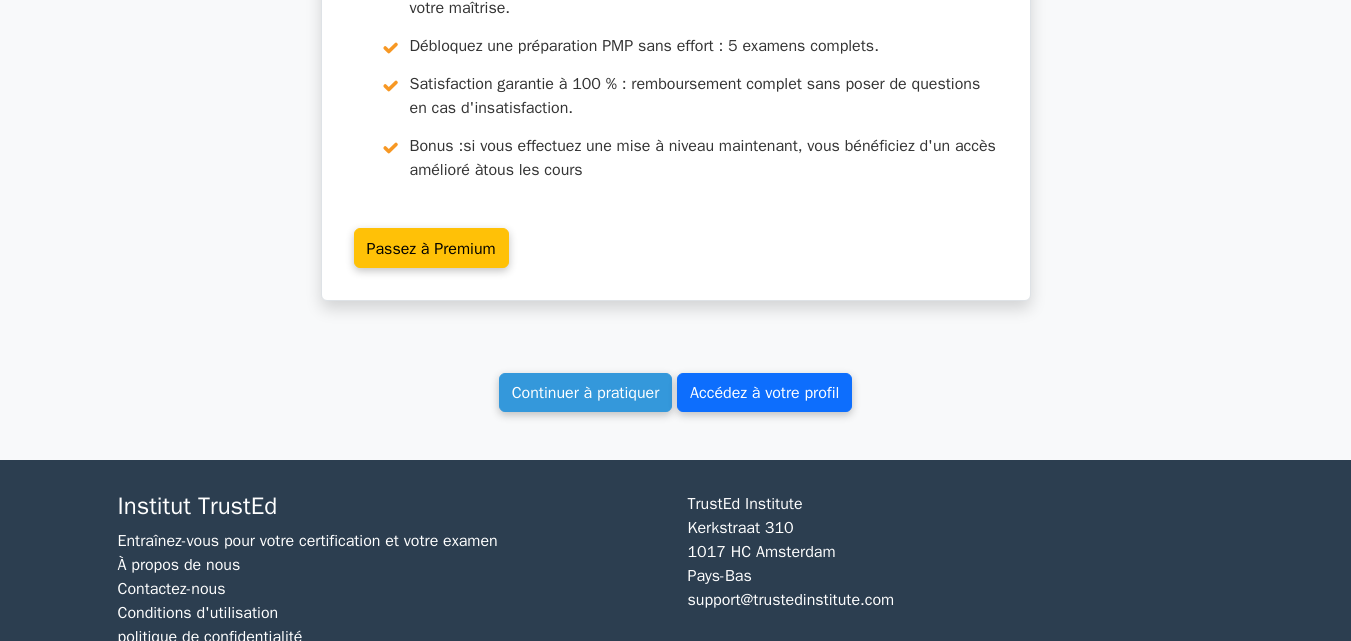 click on "Accédez à votre profil" at bounding box center [764, 393] 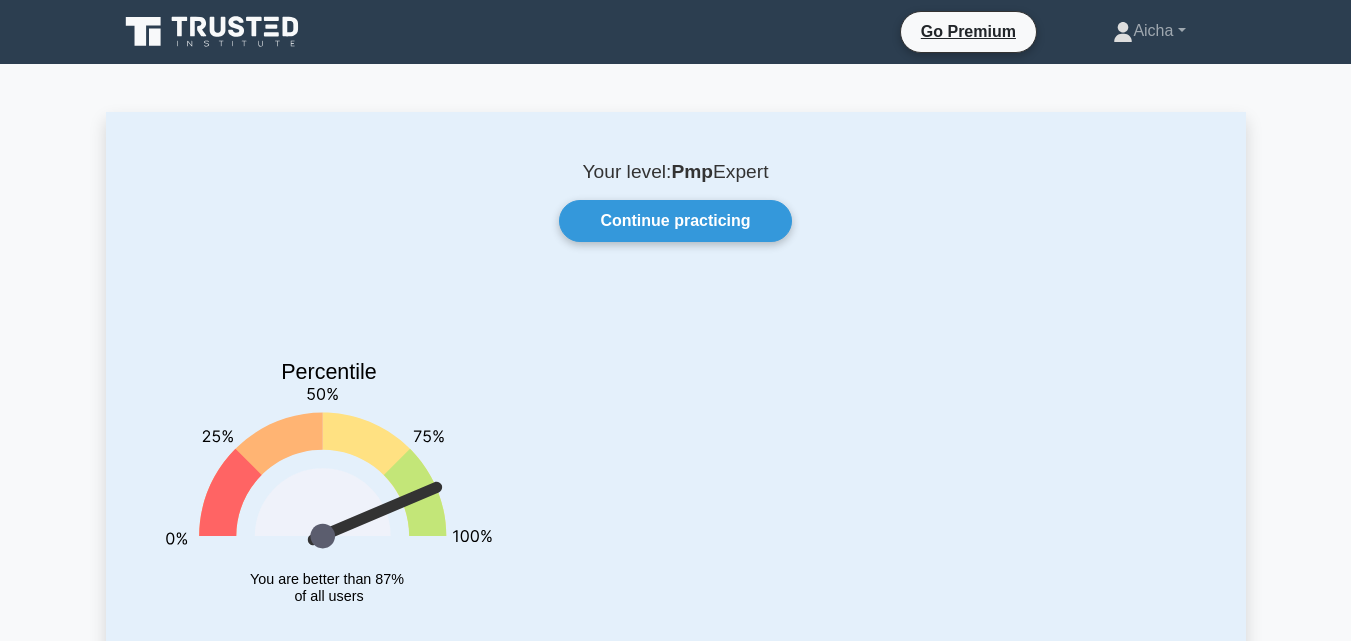 scroll, scrollTop: 0, scrollLeft: 0, axis: both 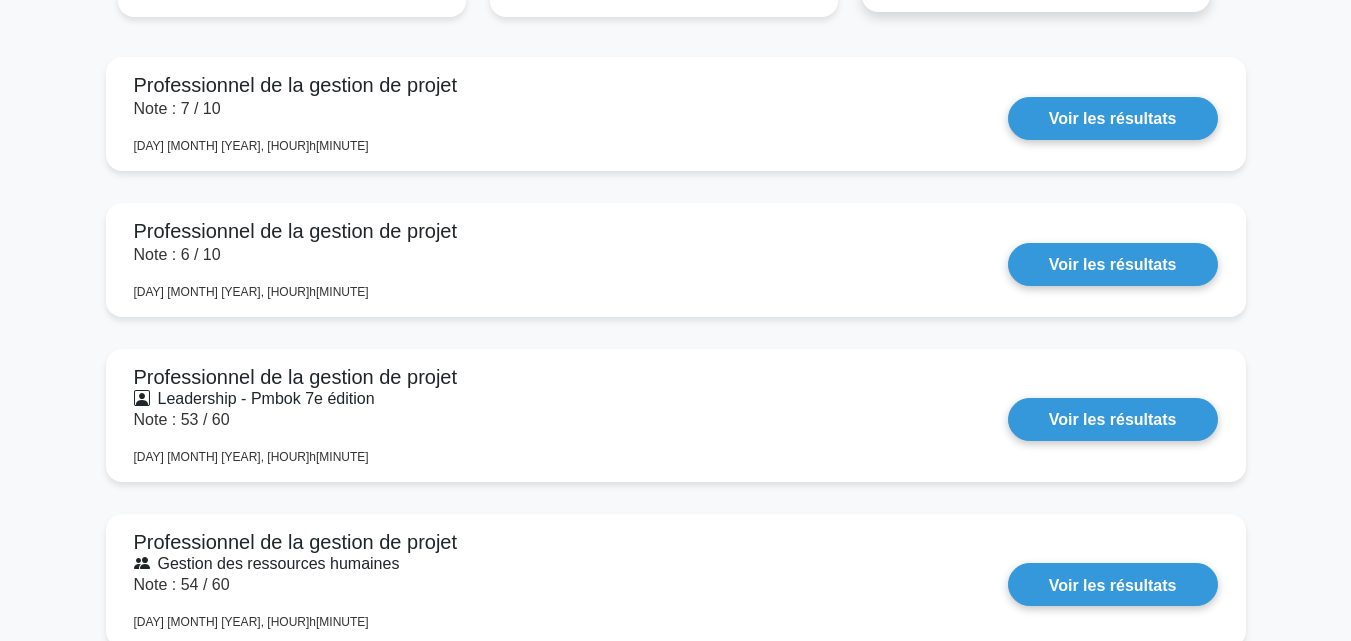 click on "Voir les résultats" at bounding box center [1113, 419] 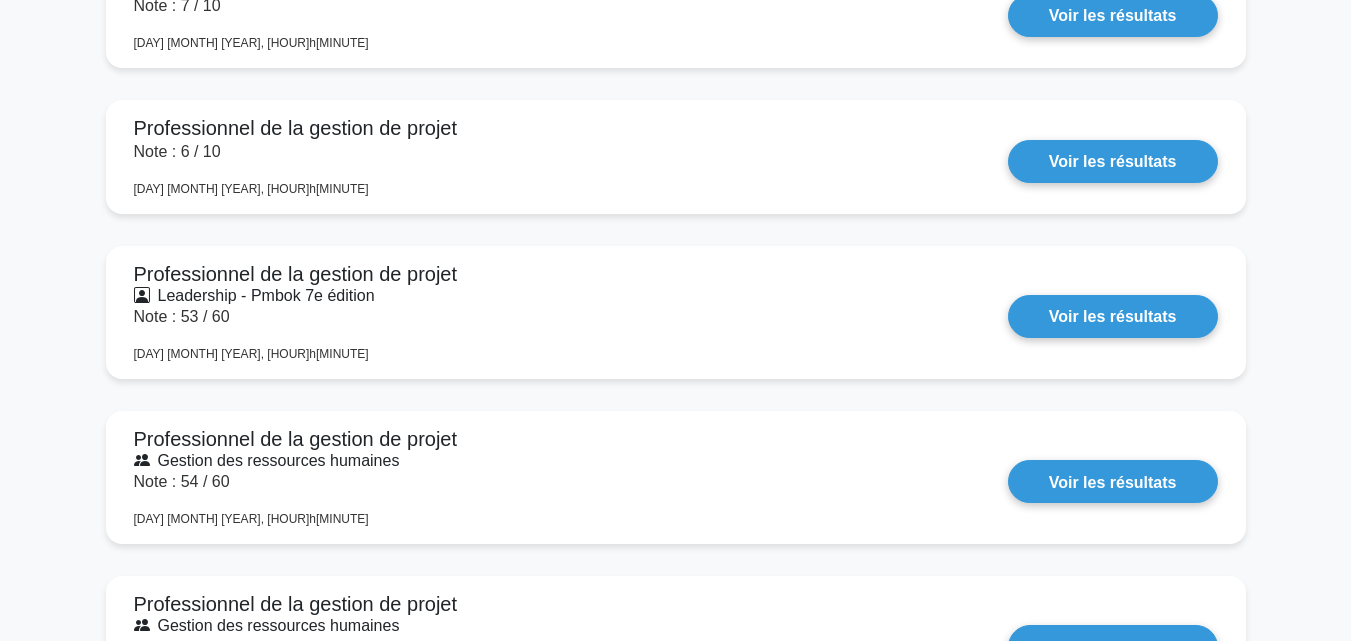 scroll, scrollTop: 2010, scrollLeft: 0, axis: vertical 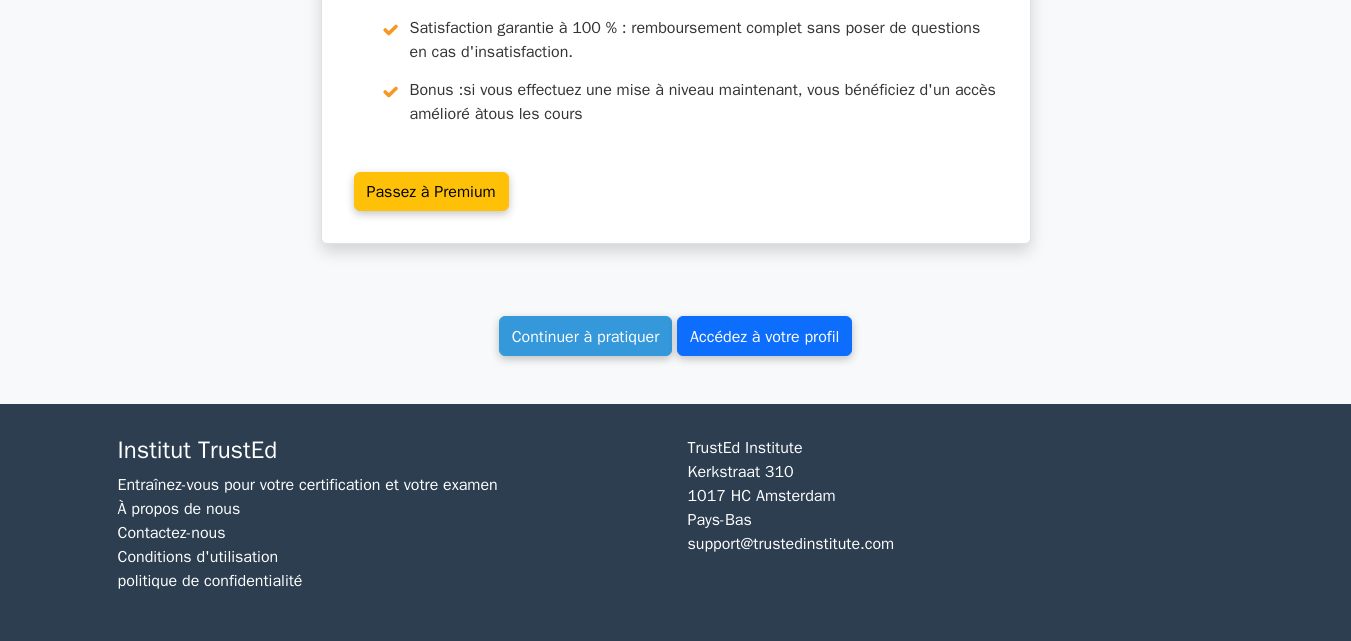 click on "Accédez à votre profil" at bounding box center (764, 335) 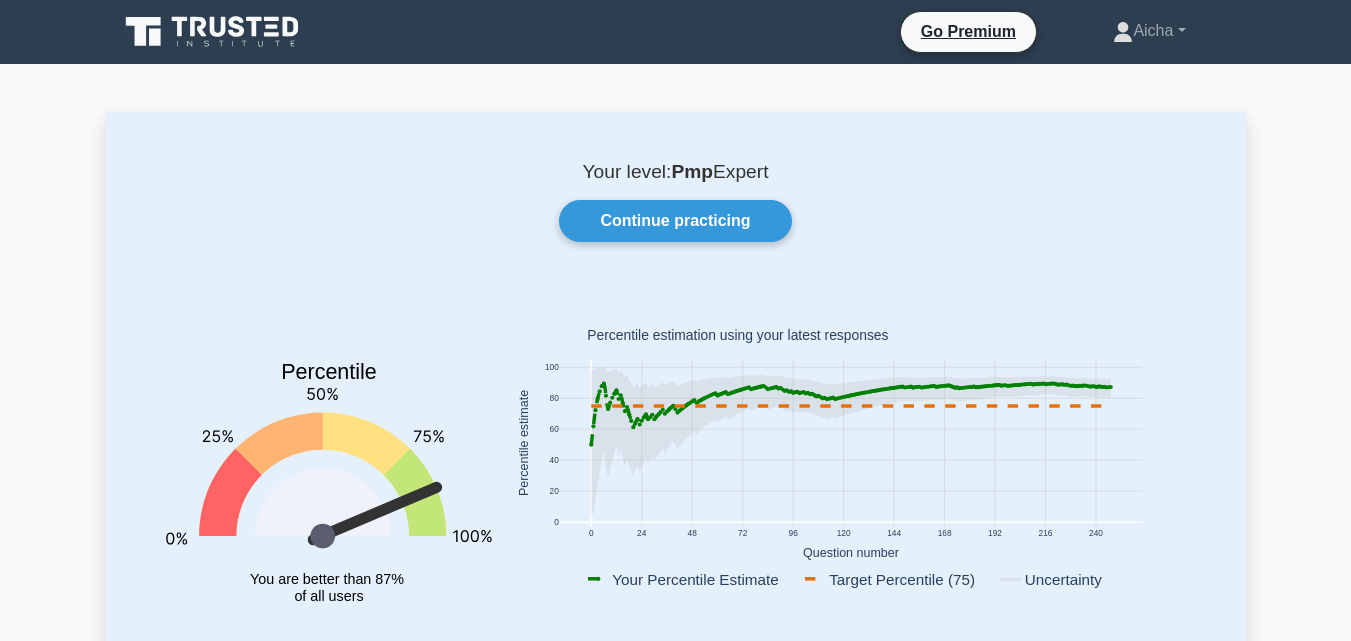 scroll, scrollTop: 0, scrollLeft: 0, axis: both 